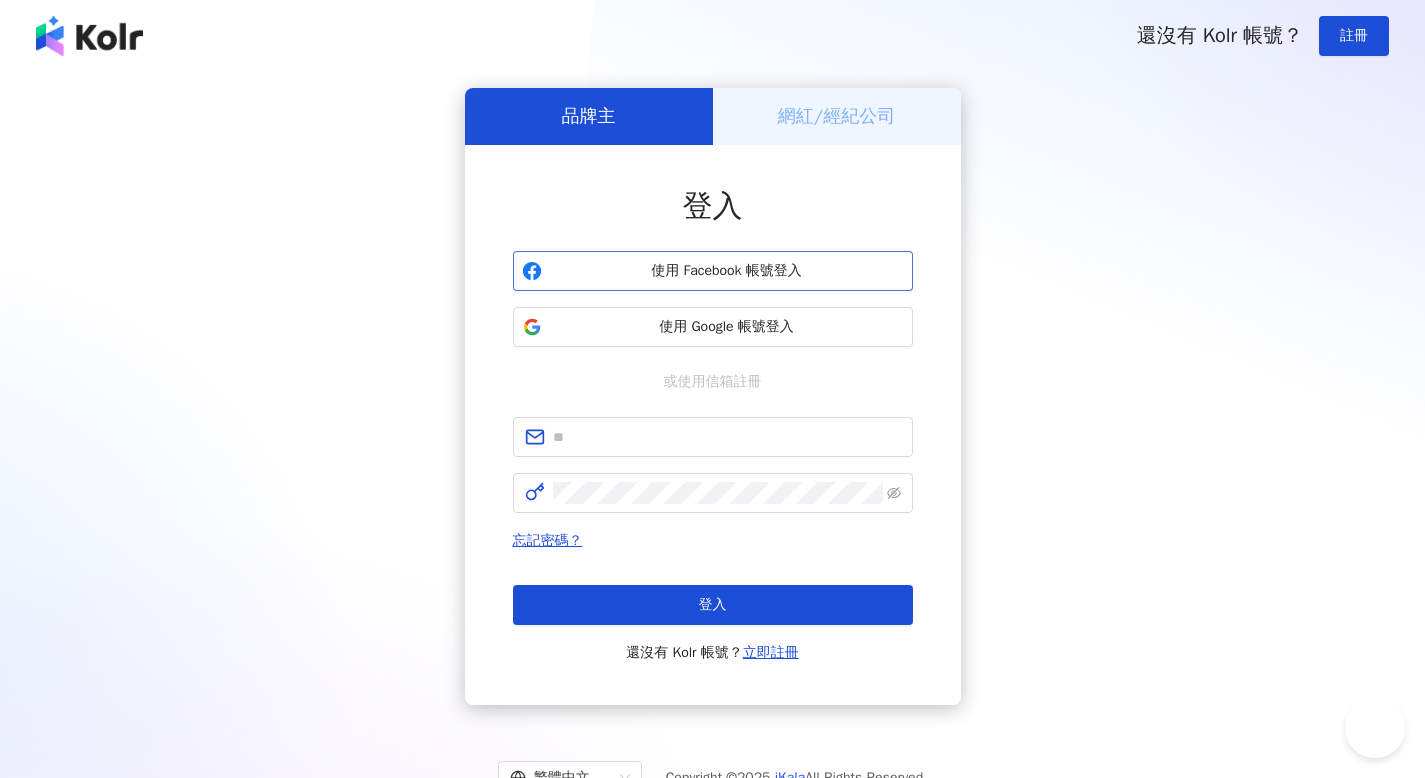 scroll, scrollTop: 0, scrollLeft: 0, axis: both 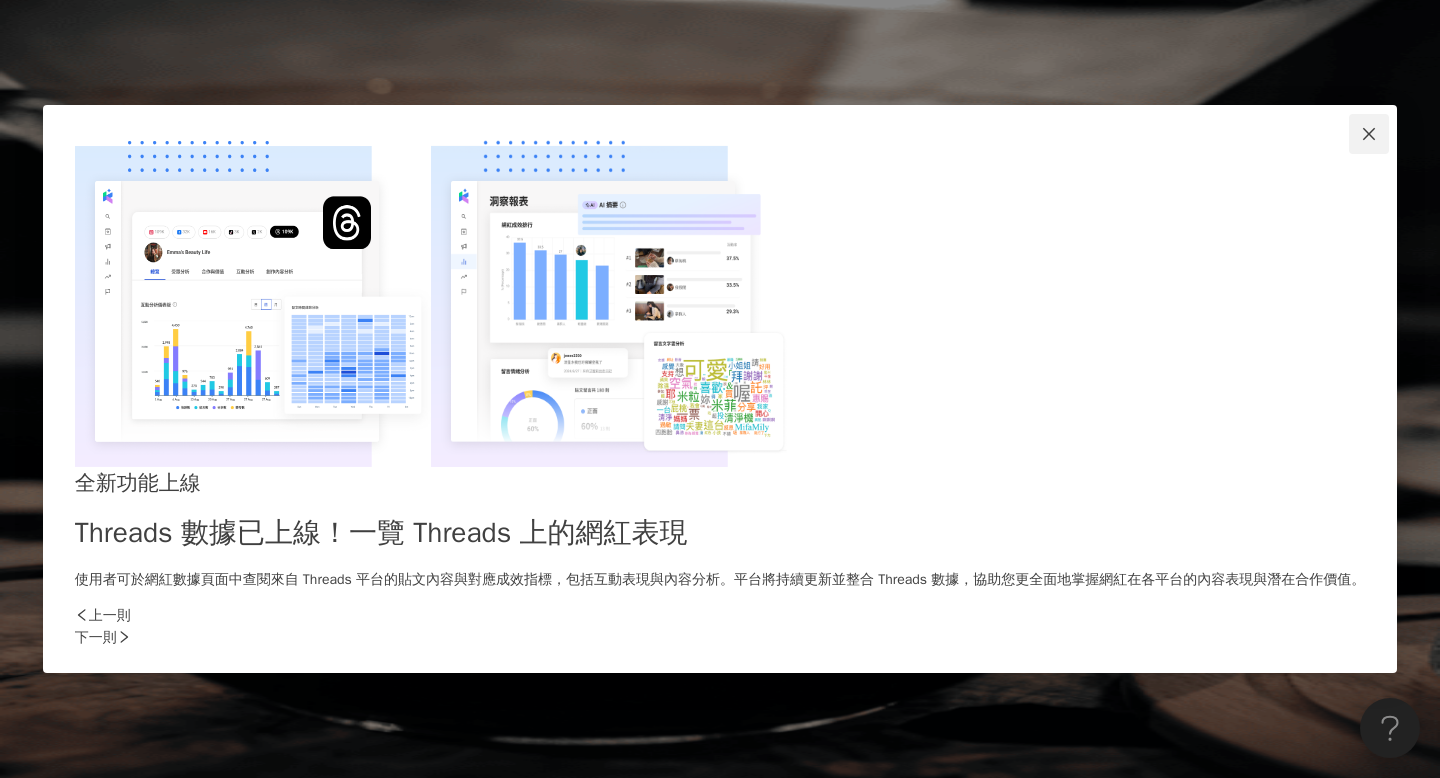 click 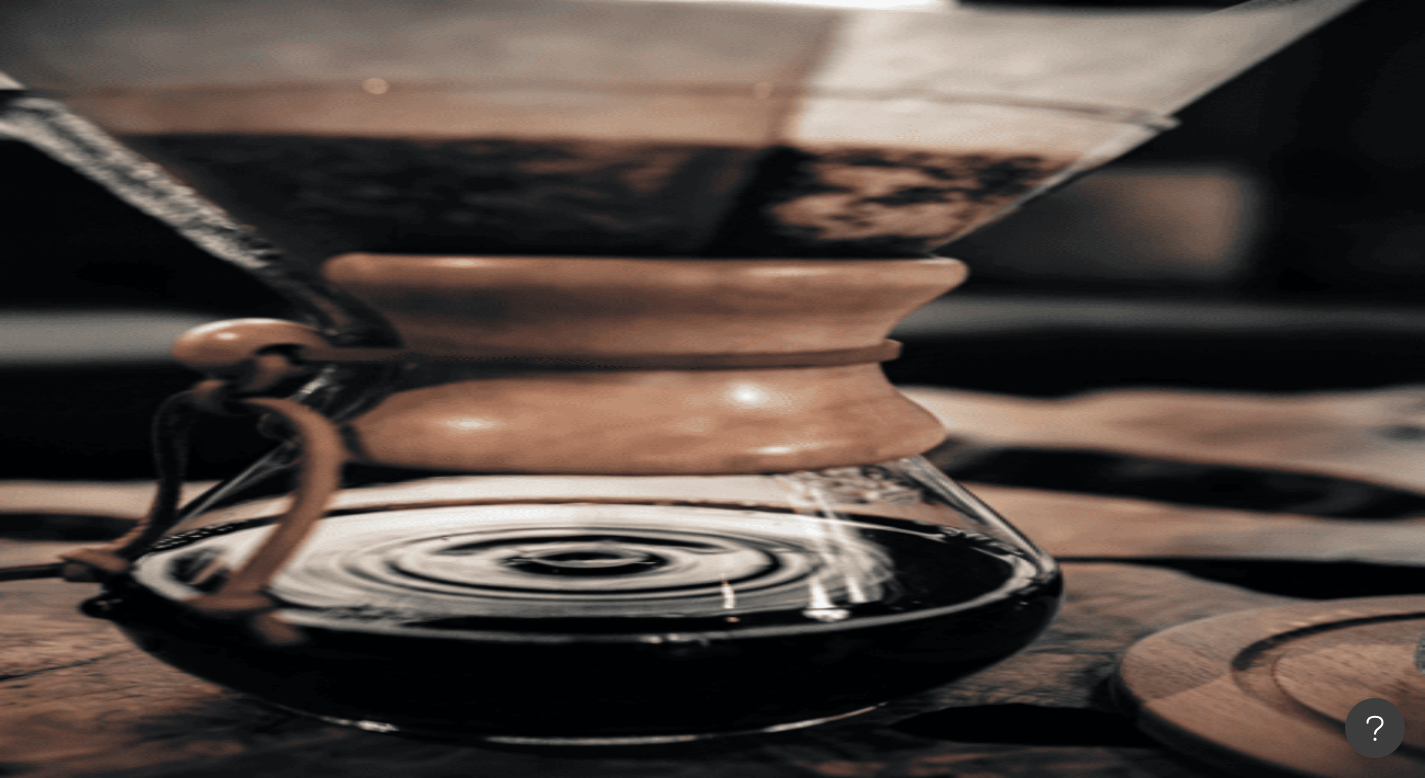 click 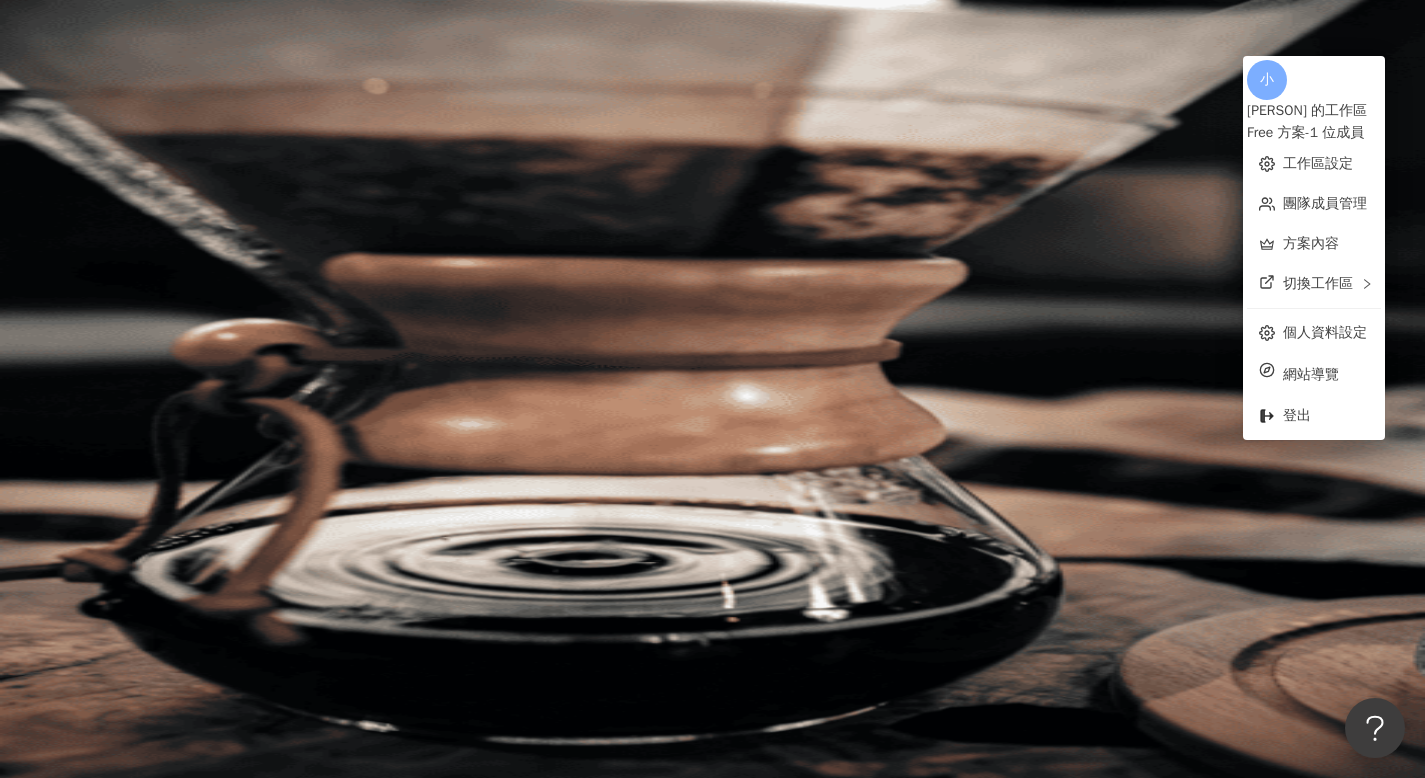 click 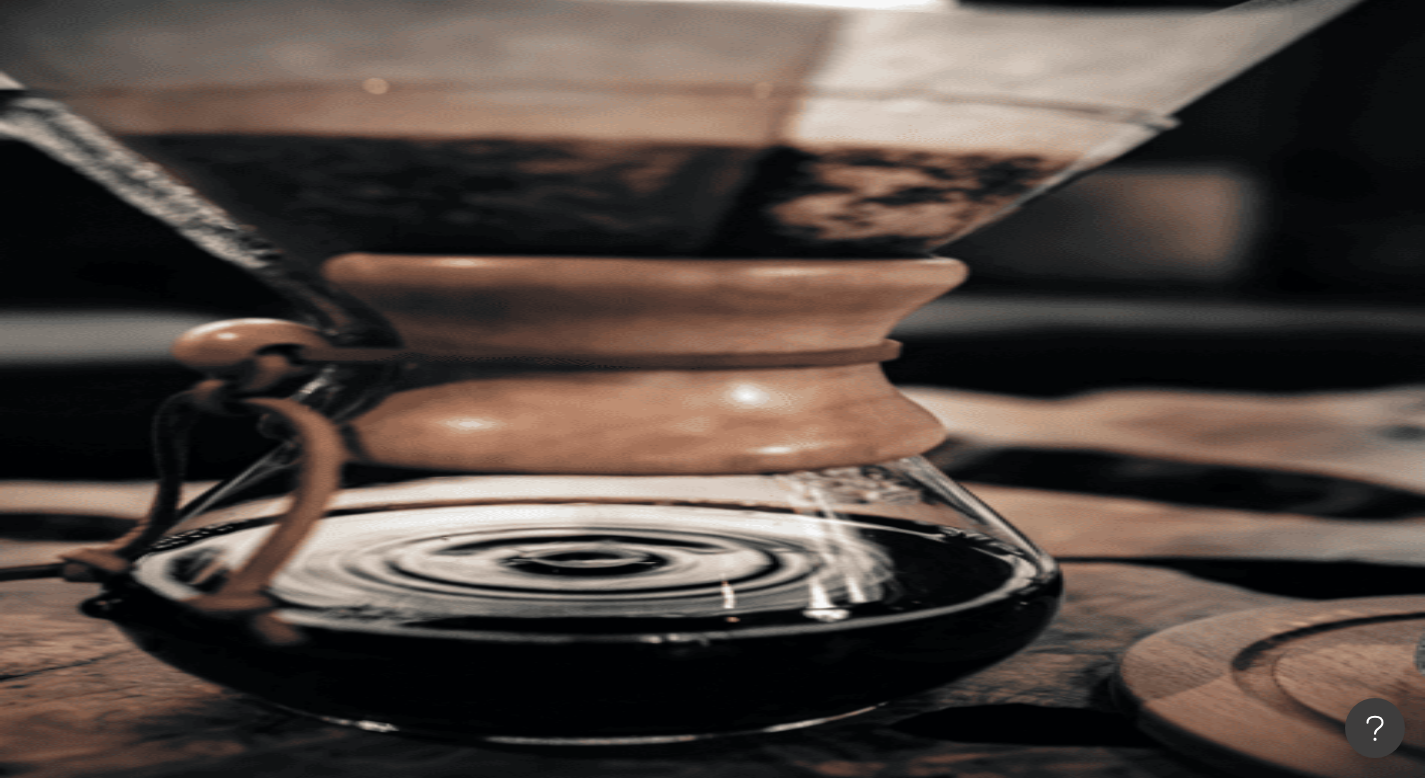click on "小" at bounding box center [830, 360] 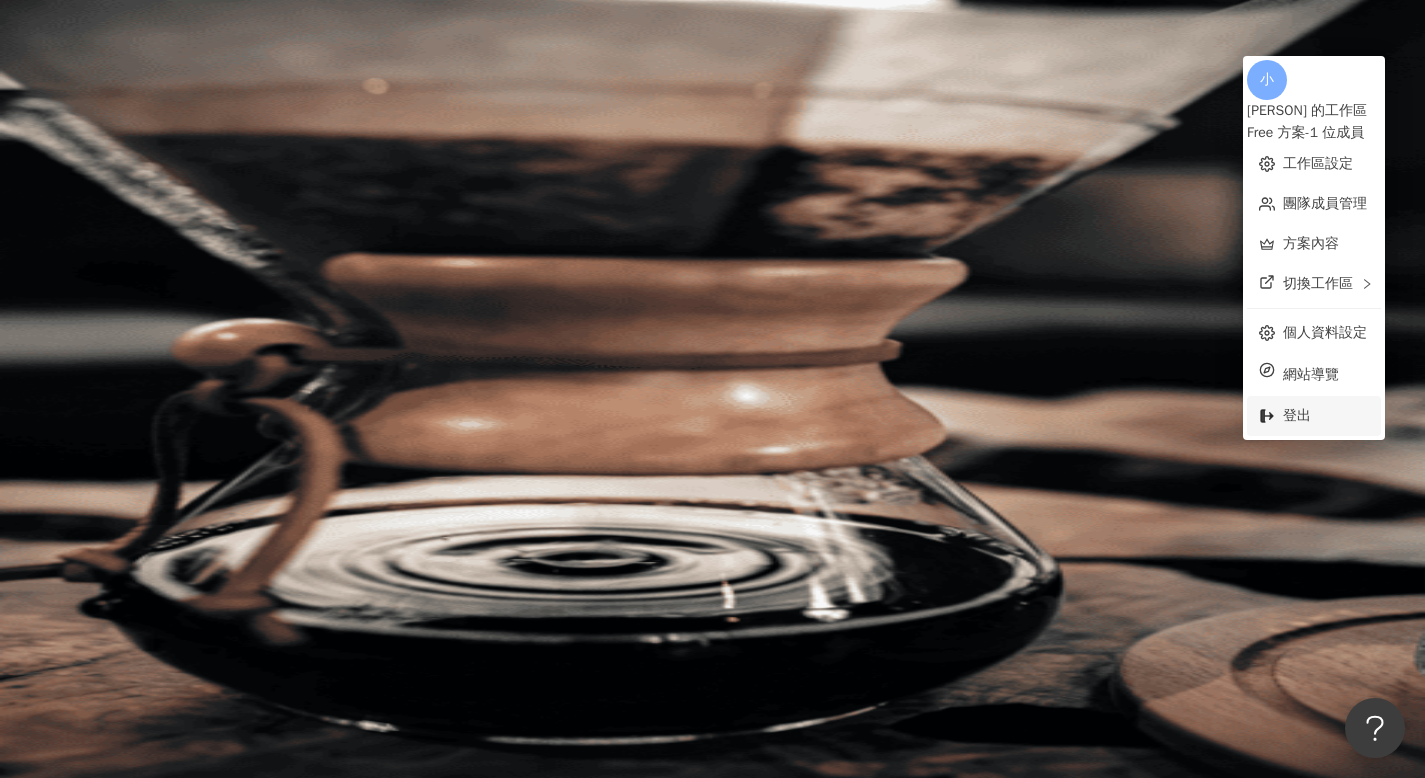 click on "登出" at bounding box center (1314, 416) 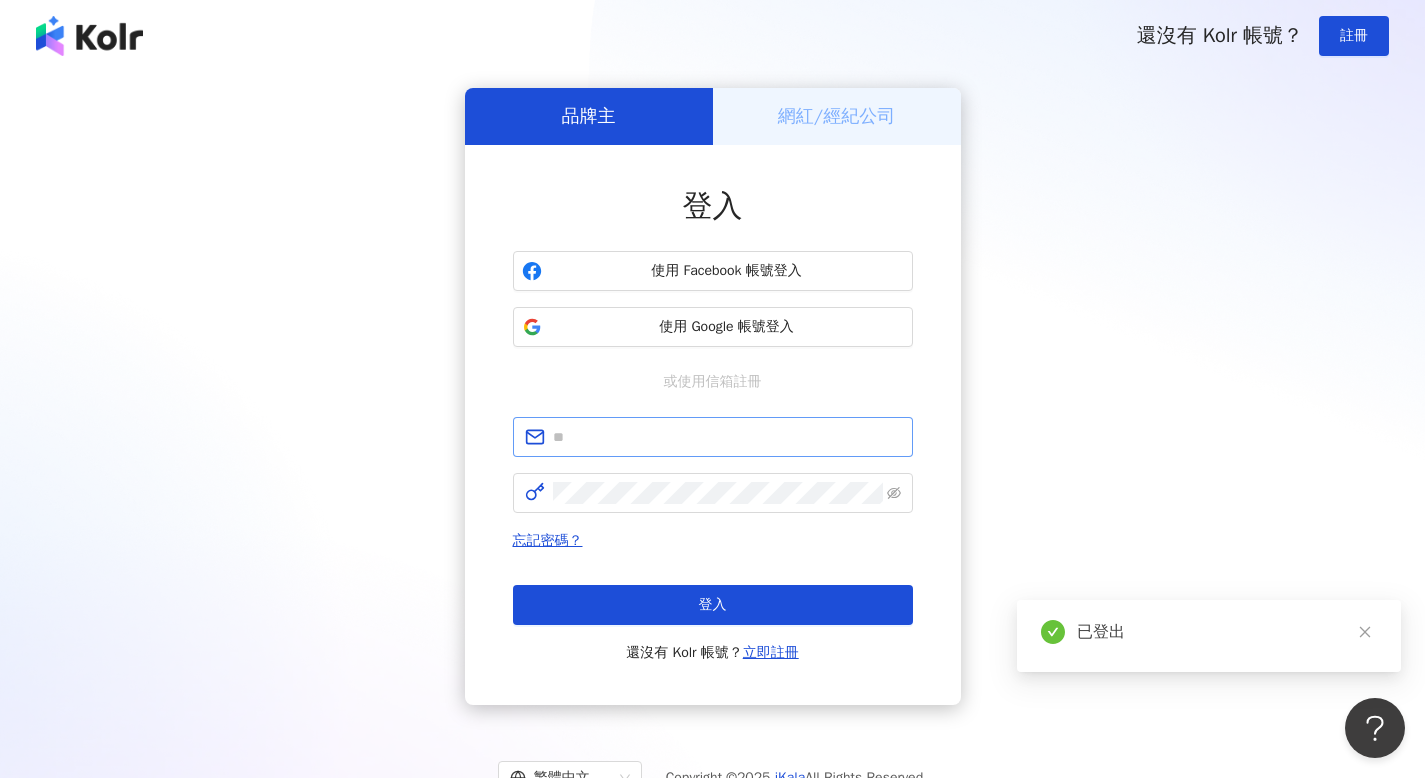 click at bounding box center (713, 437) 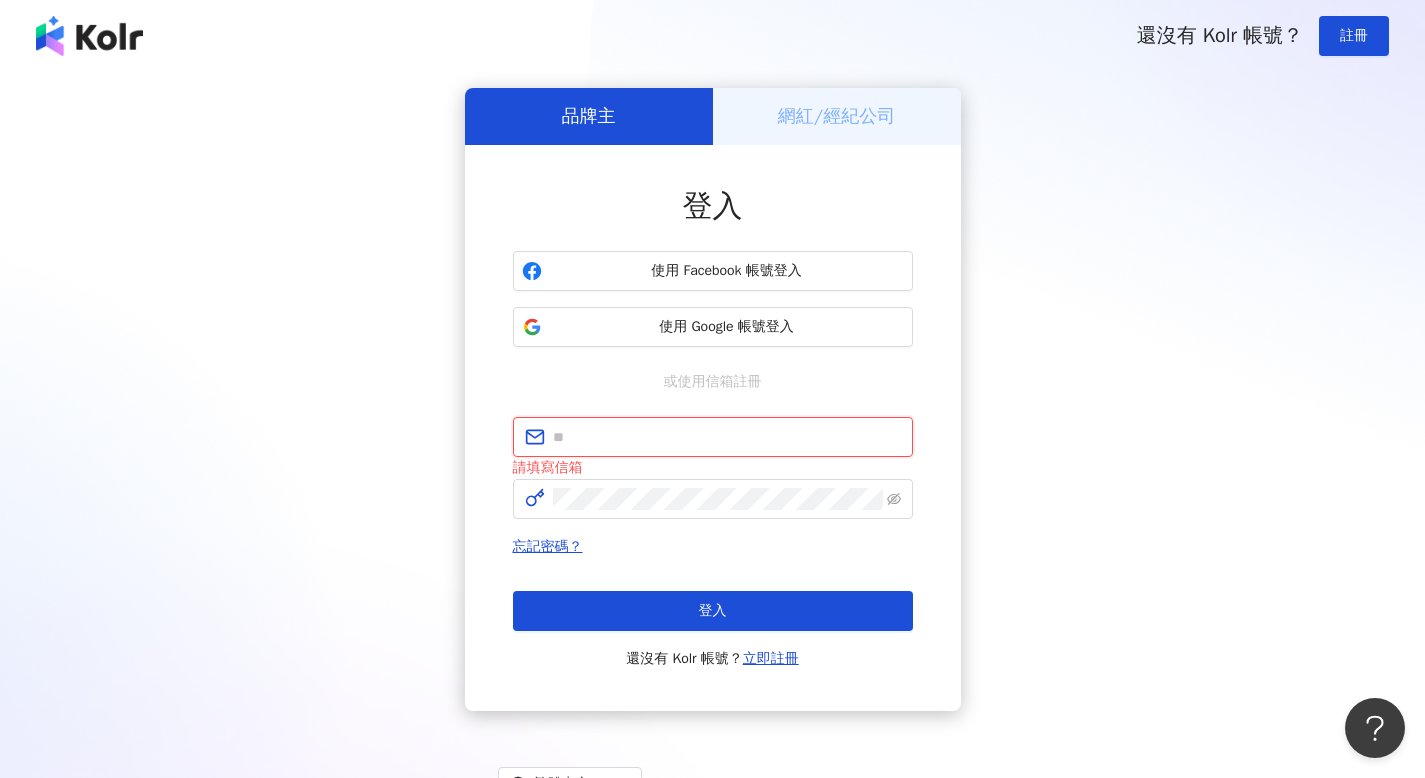 paste on "**********" 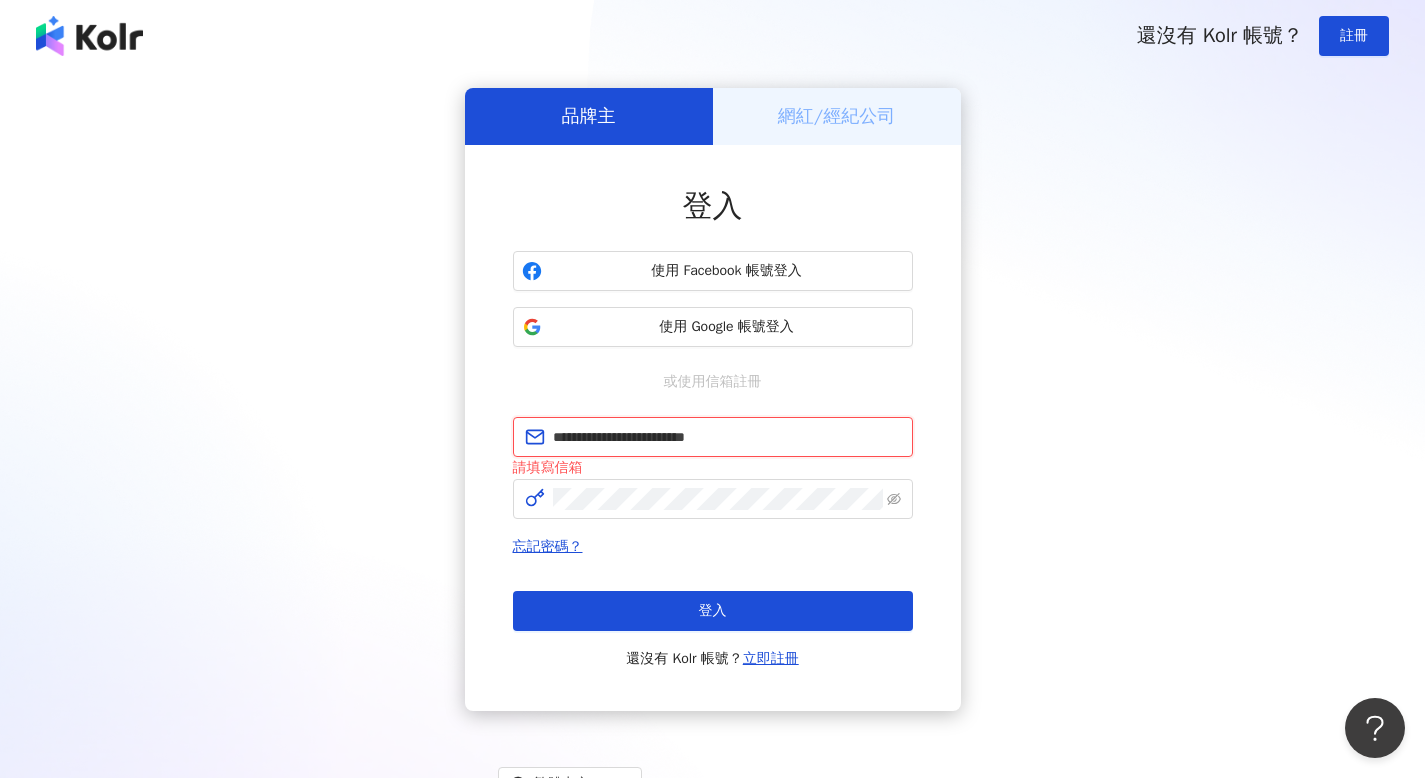 type on "**********" 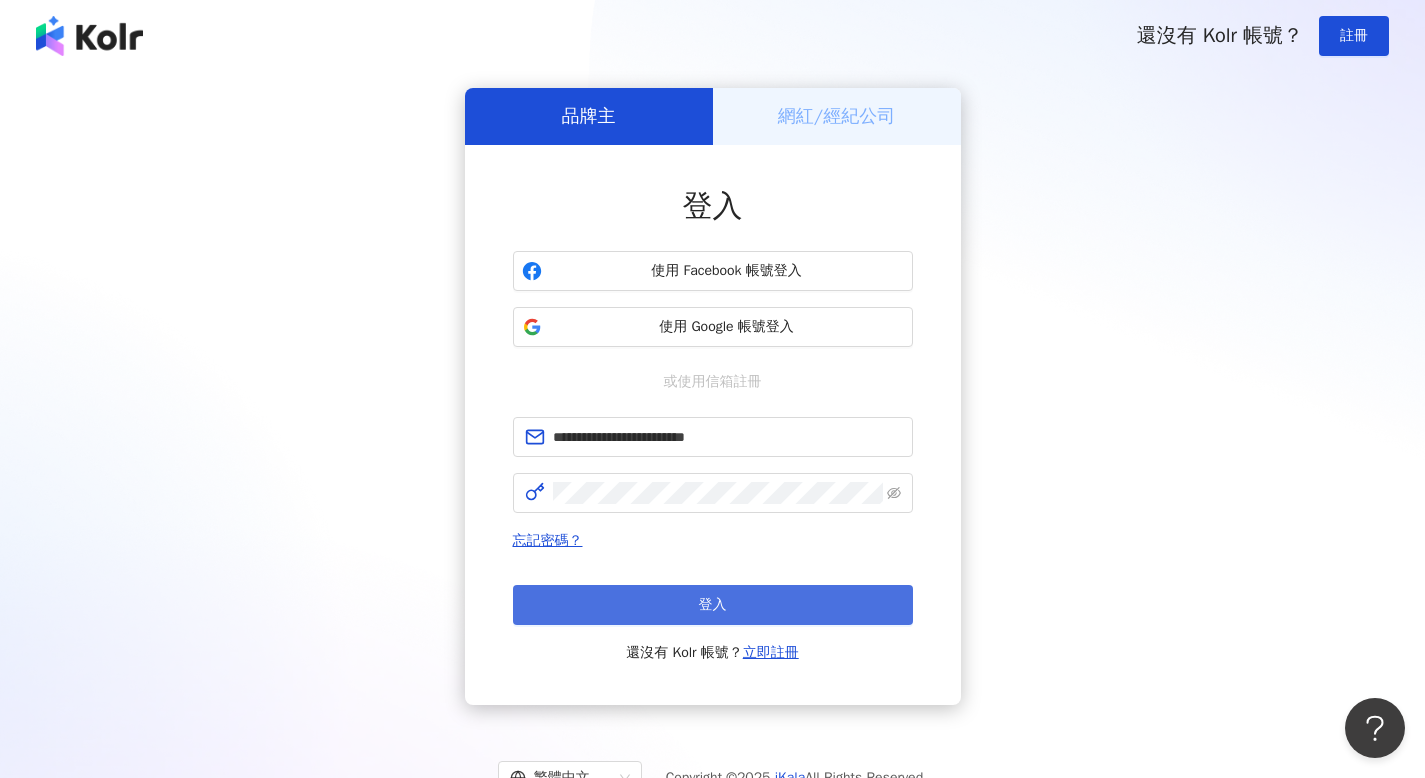 click on "登入" at bounding box center [713, 605] 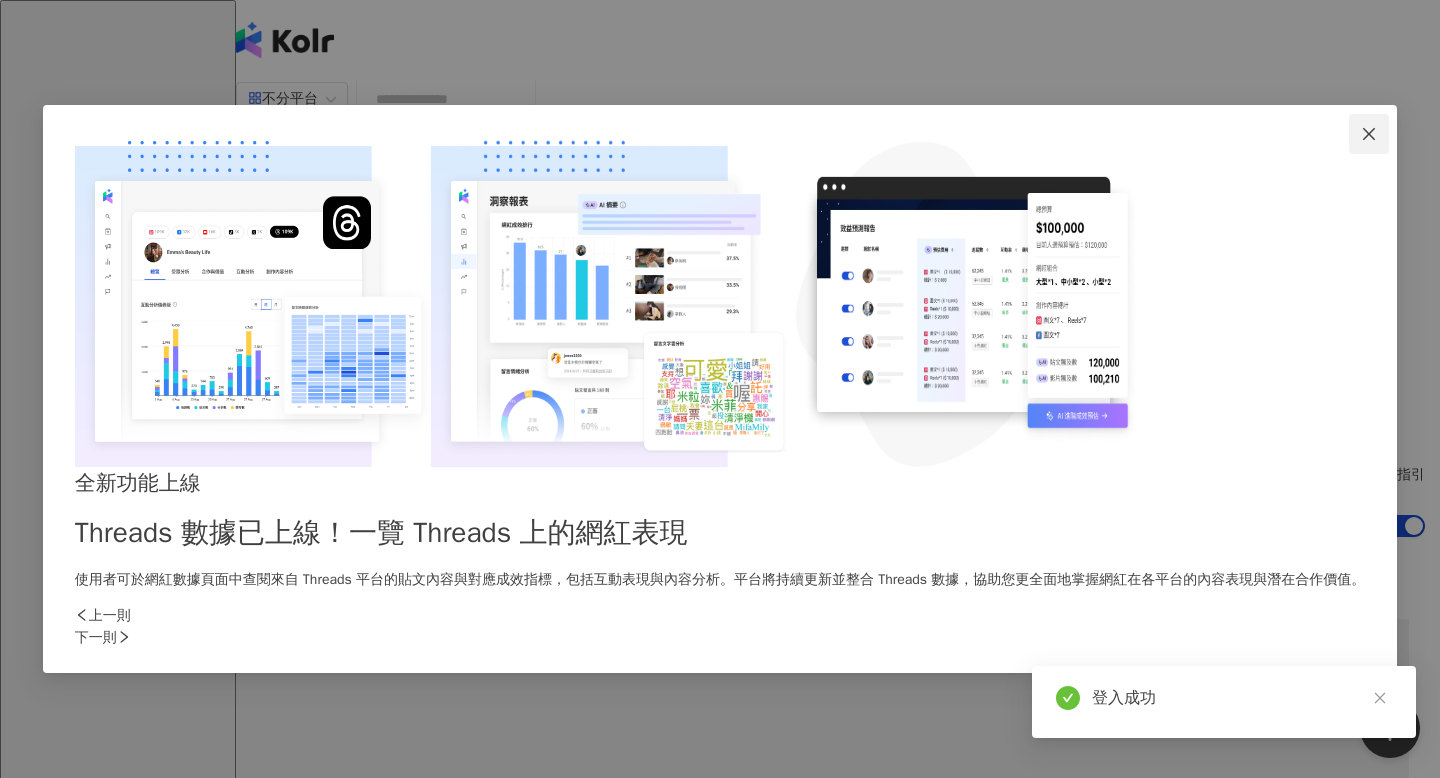 click 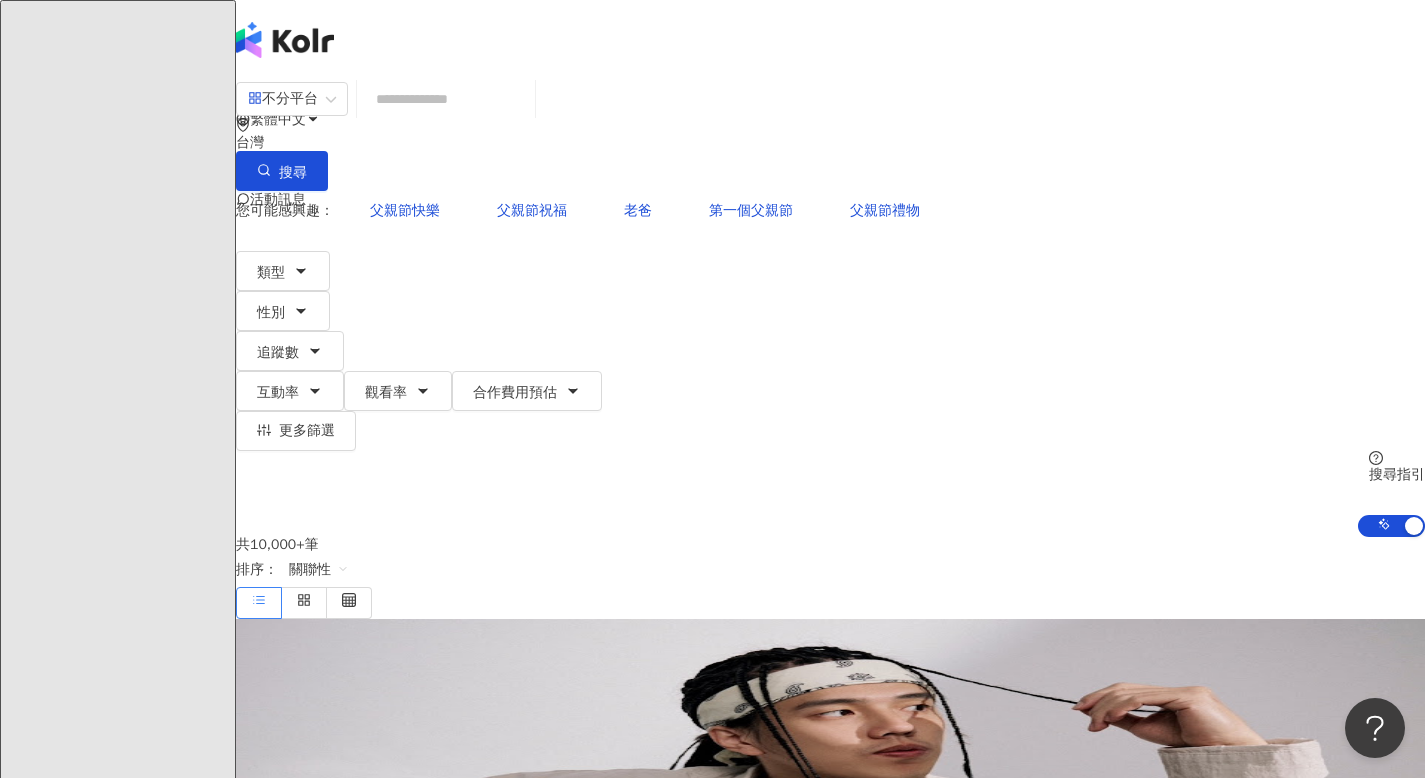 click at bounding box center [446, 99] 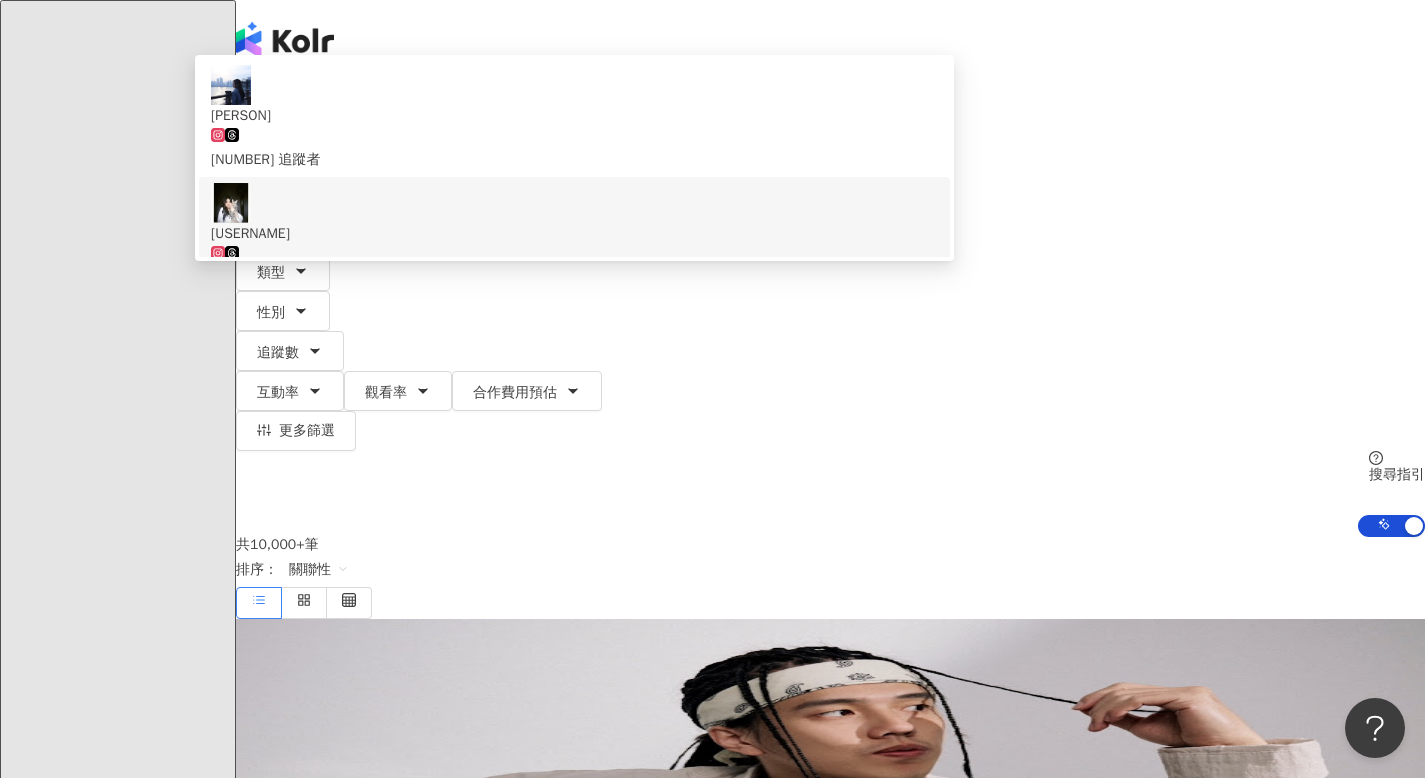 click on "232   追蹤者" at bounding box center [574, 267] 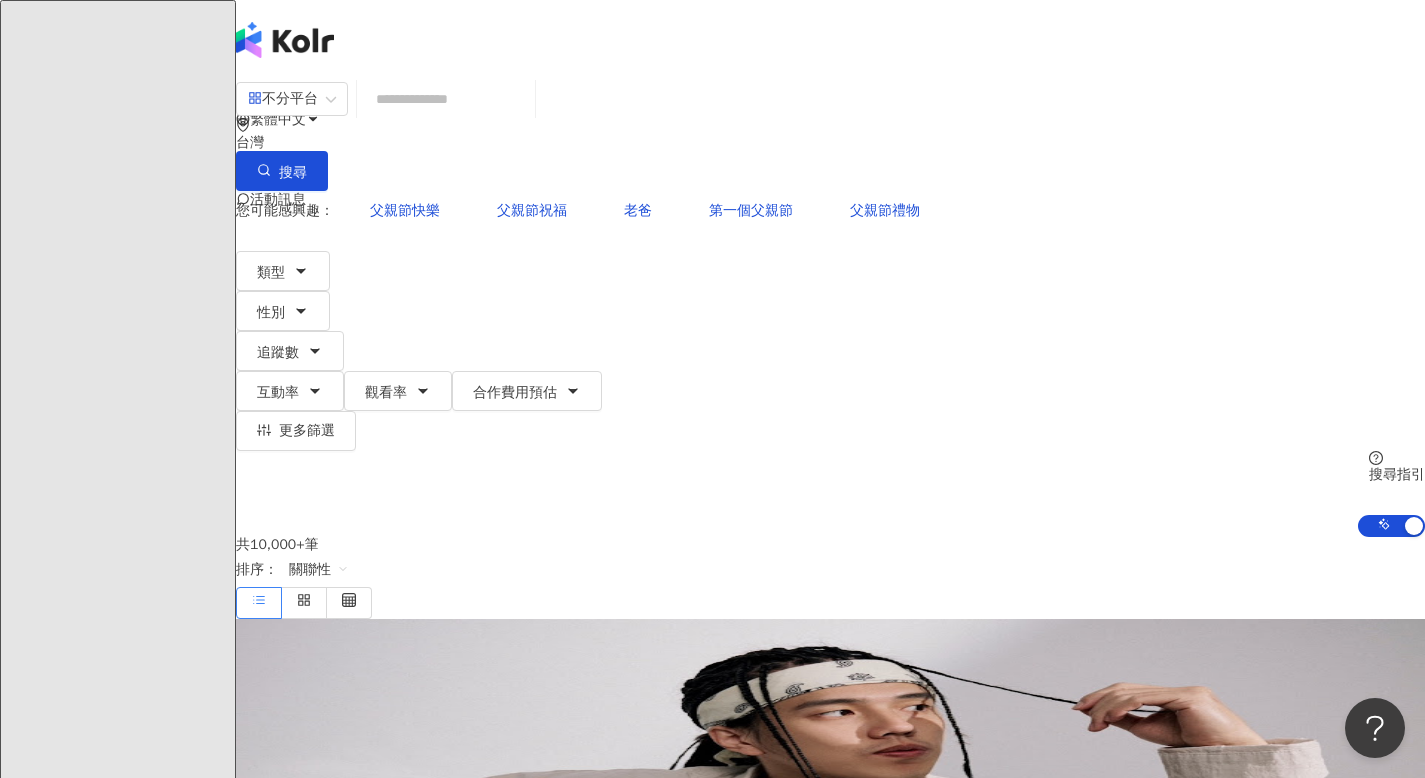 paste on "**********" 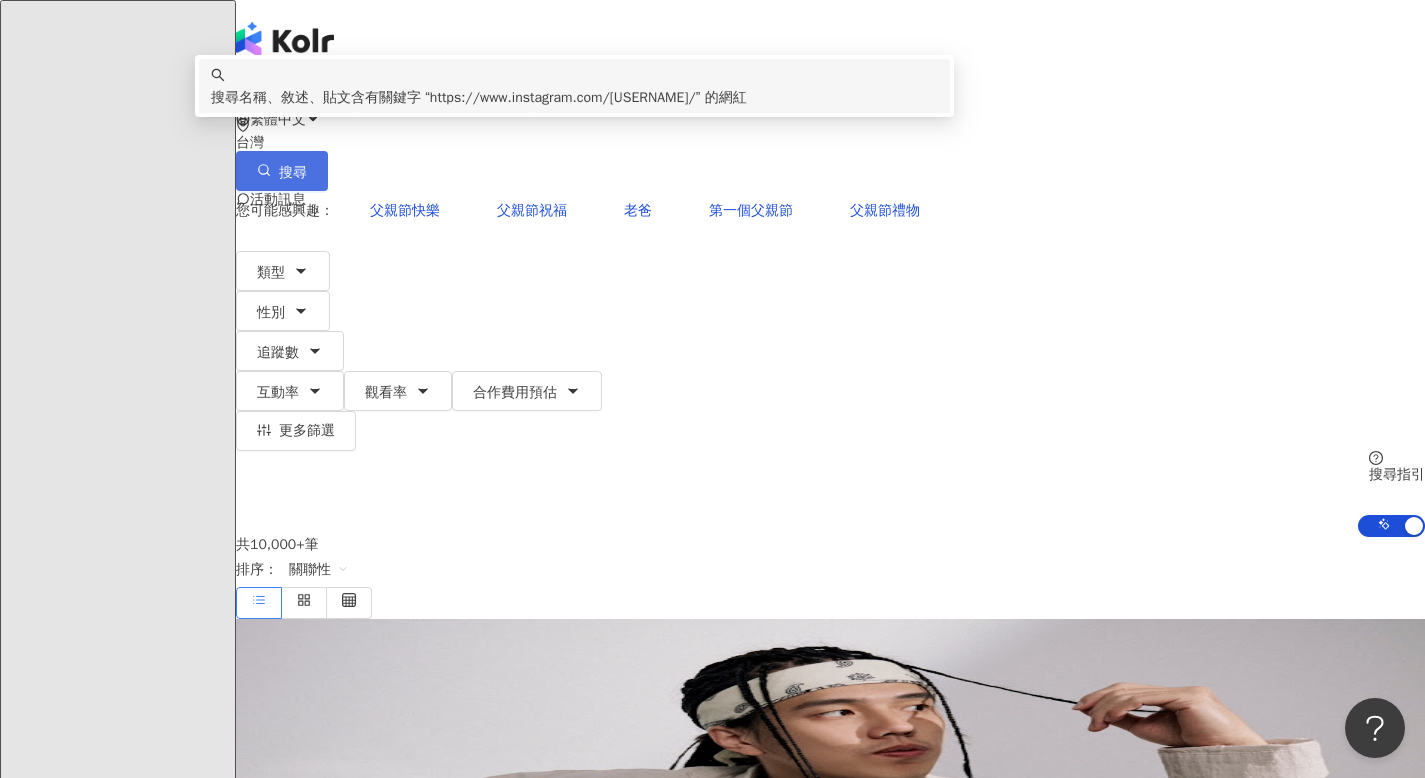 click on "搜尋" at bounding box center [293, 173] 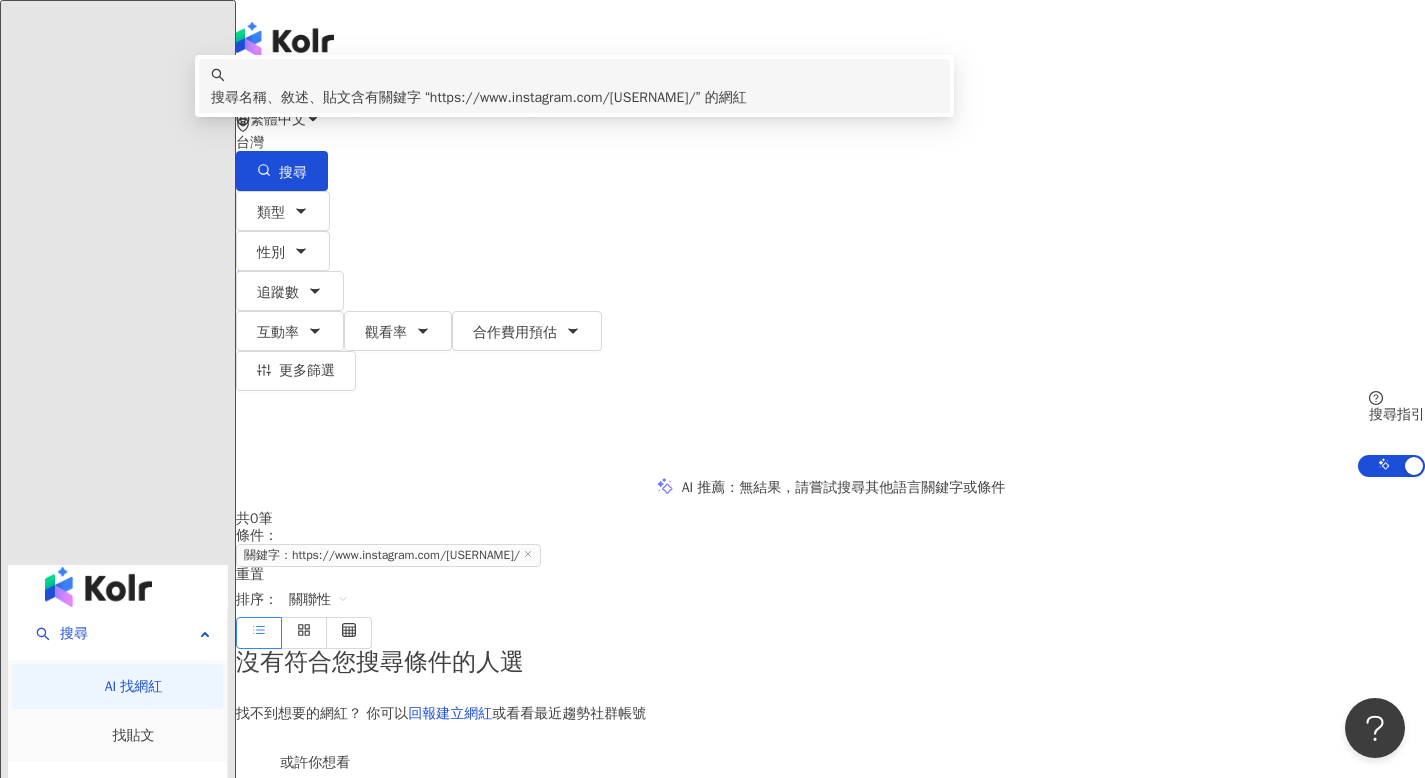drag, startPoint x: 796, startPoint y: 124, endPoint x: 208, endPoint y: 79, distance: 589.7194 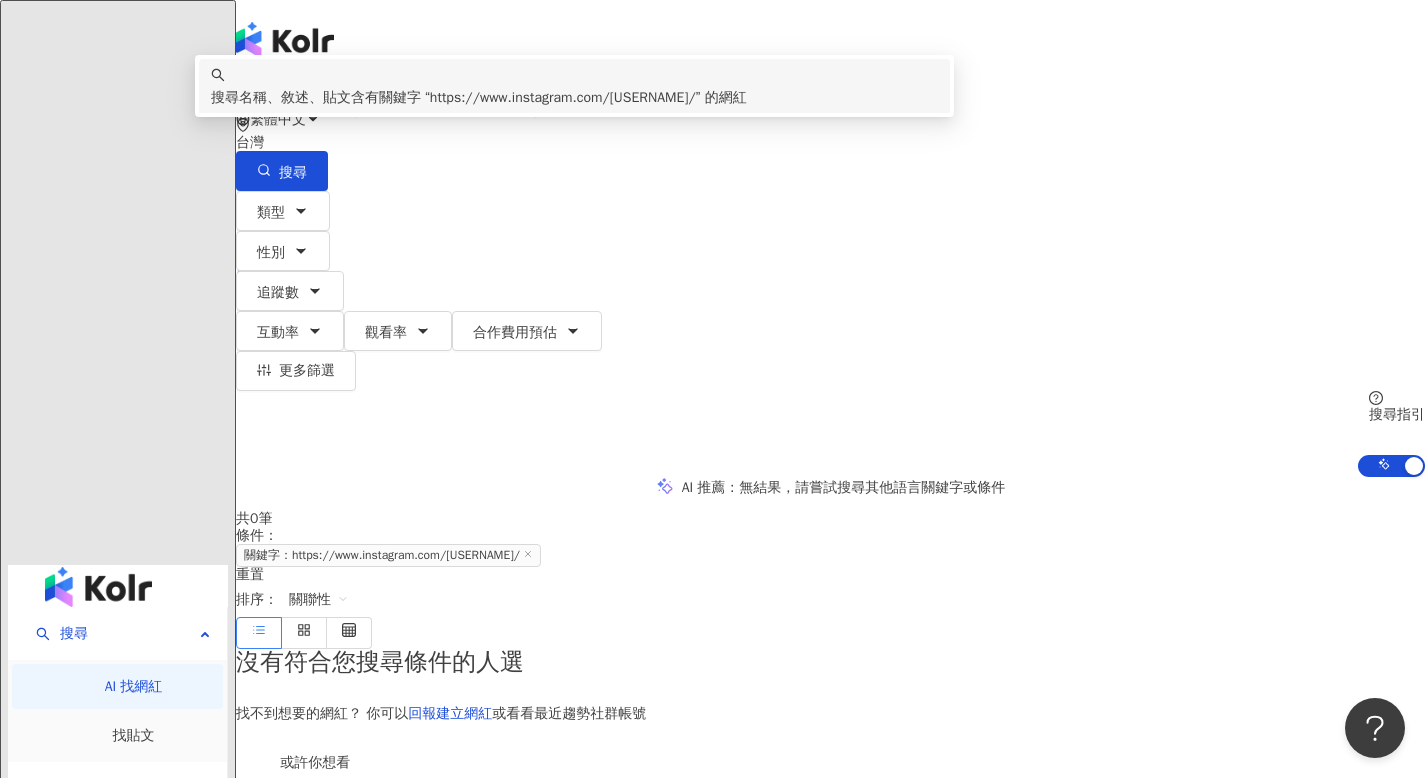 paste 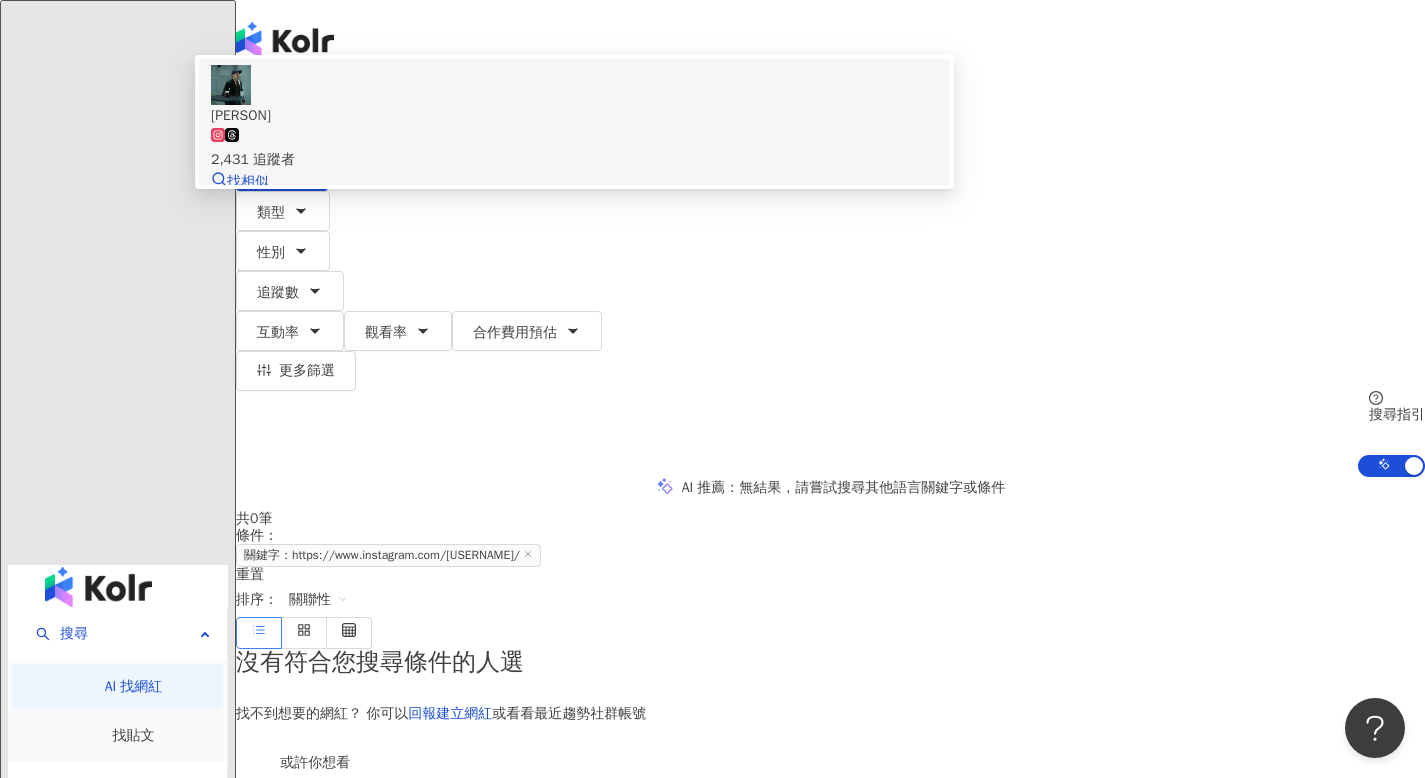 click on "Kk" at bounding box center [574, 116] 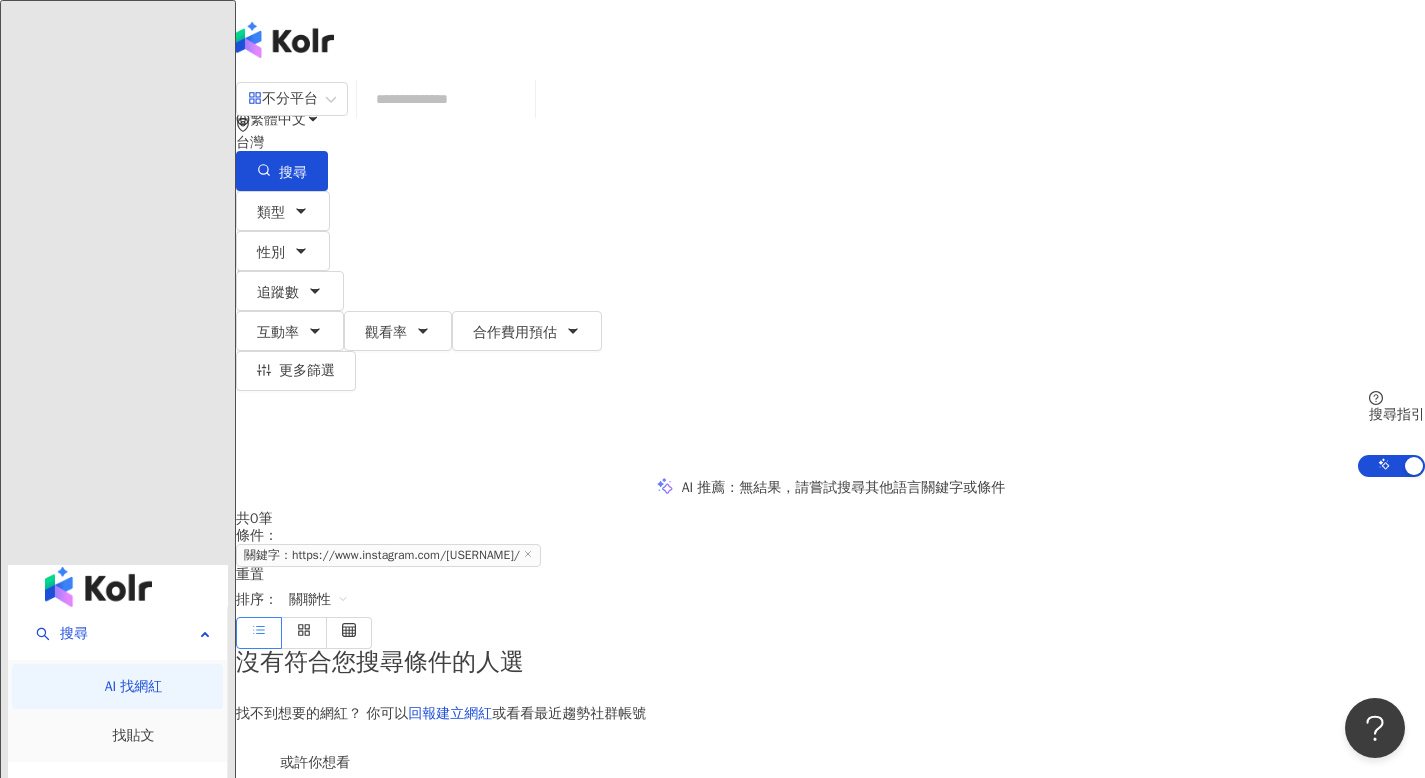 click at bounding box center [446, 99] 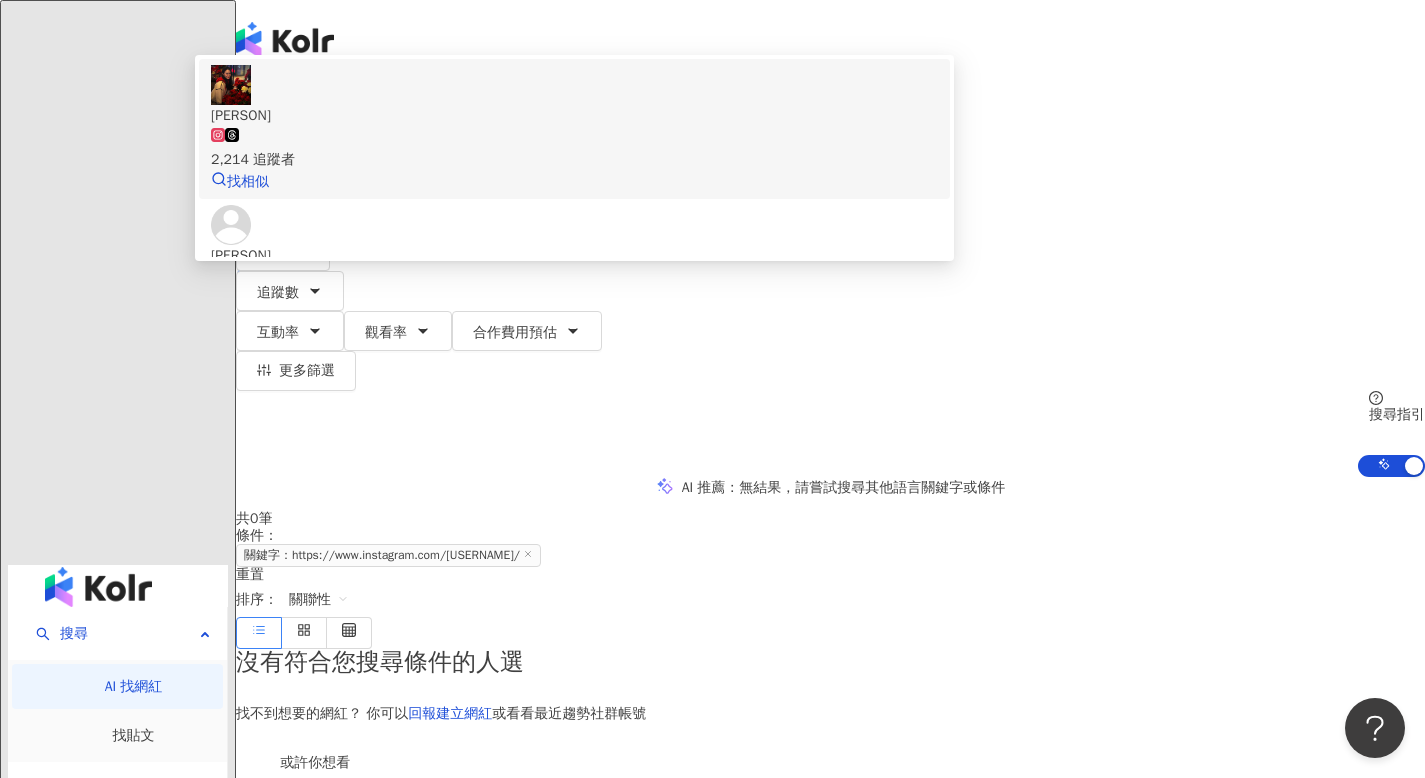click on "2,214   追蹤者" at bounding box center (574, 149) 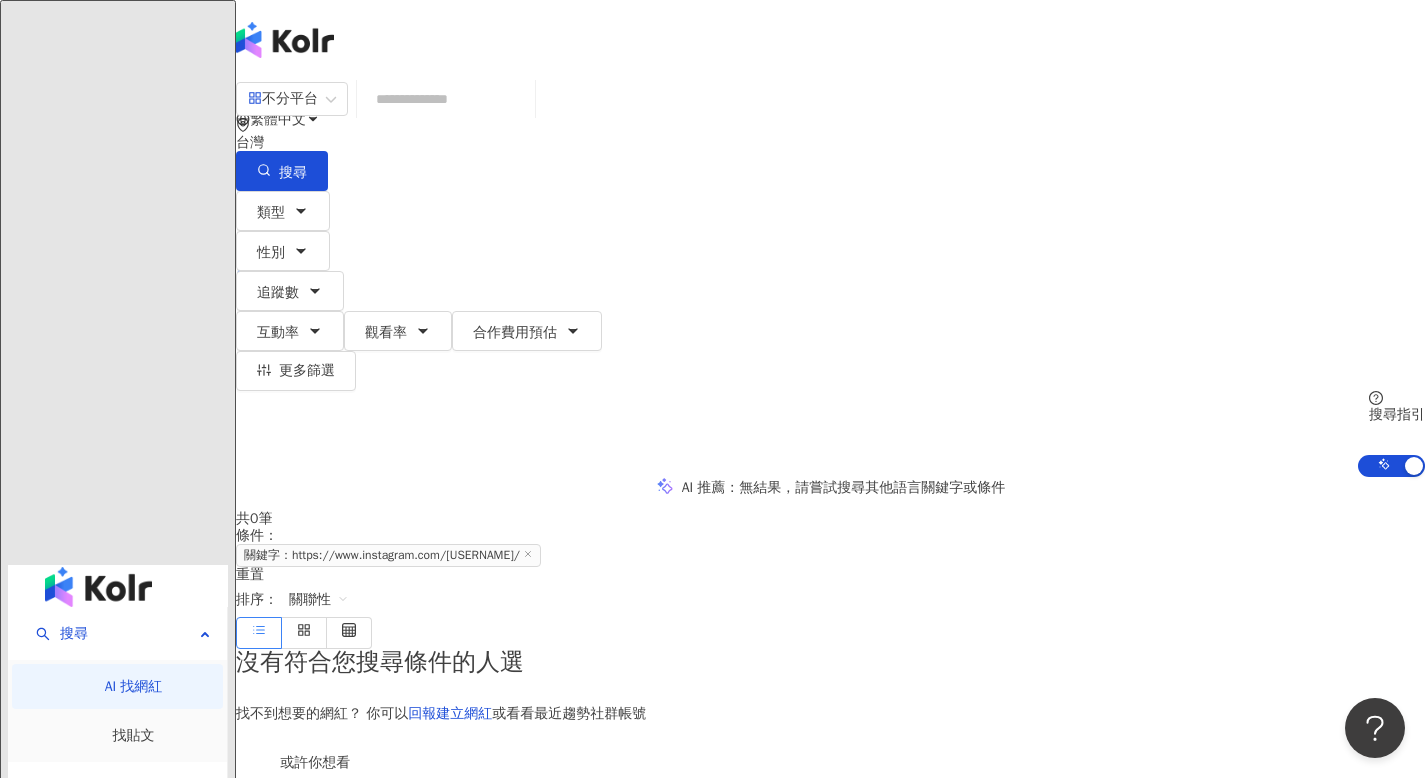 paste on "**********" 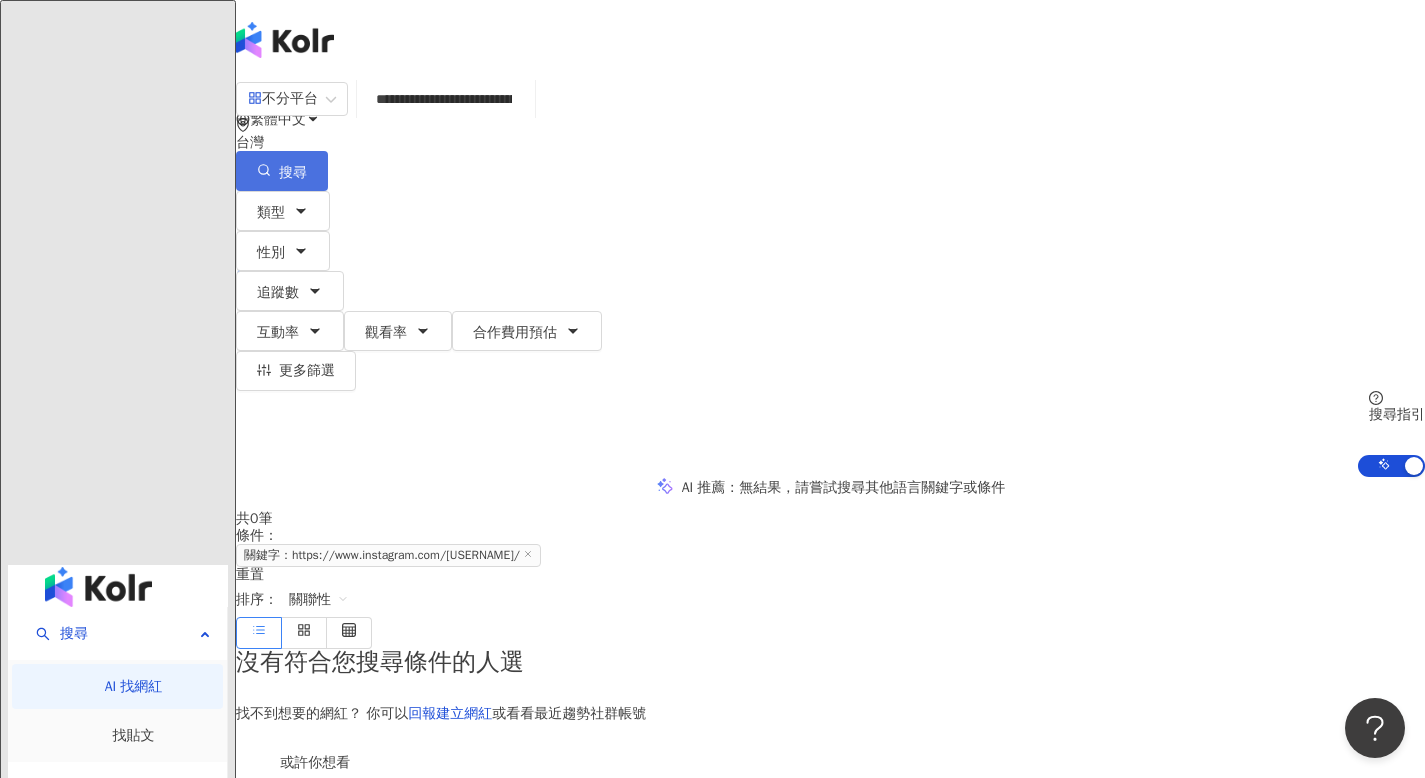 click on "搜尋" at bounding box center (282, 171) 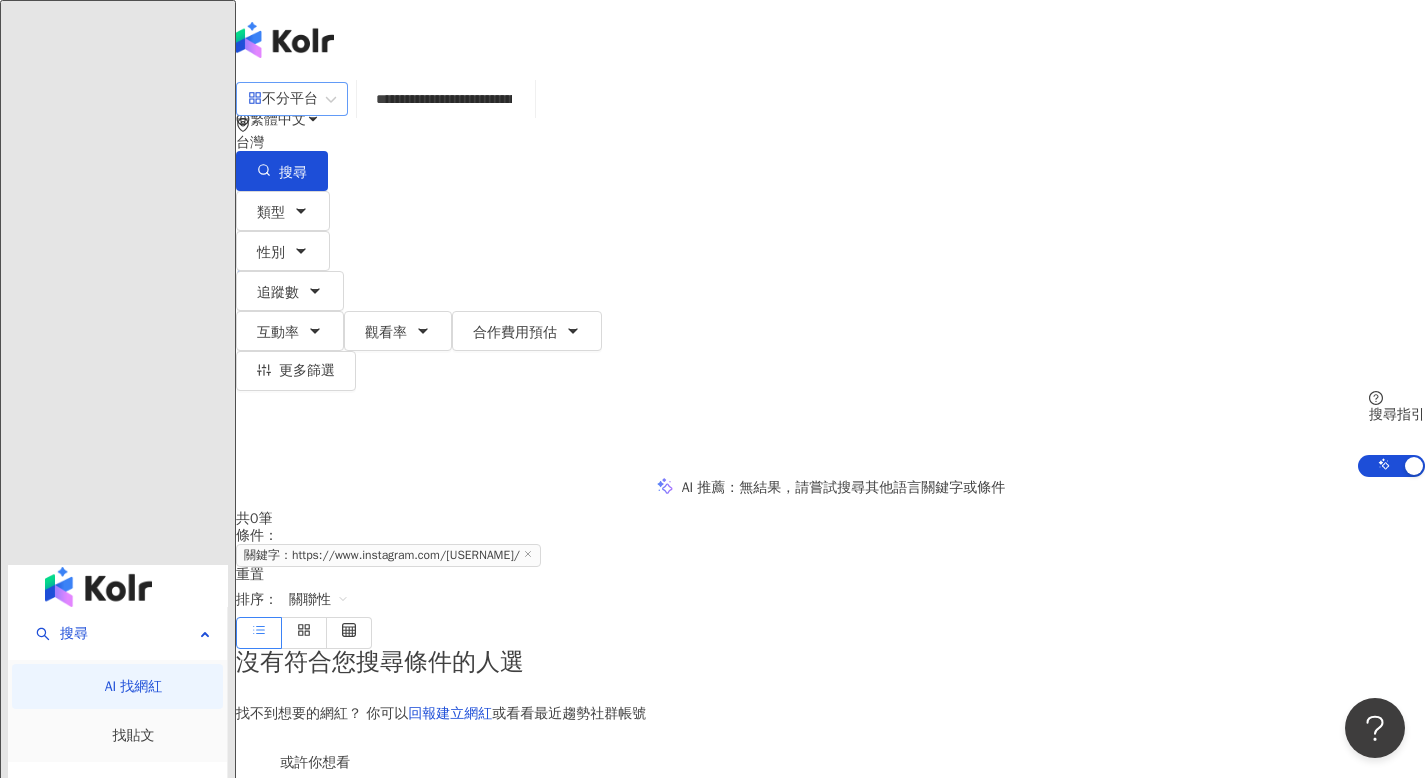drag, startPoint x: 879, startPoint y: 142, endPoint x: 336, endPoint y: 128, distance: 543.1804 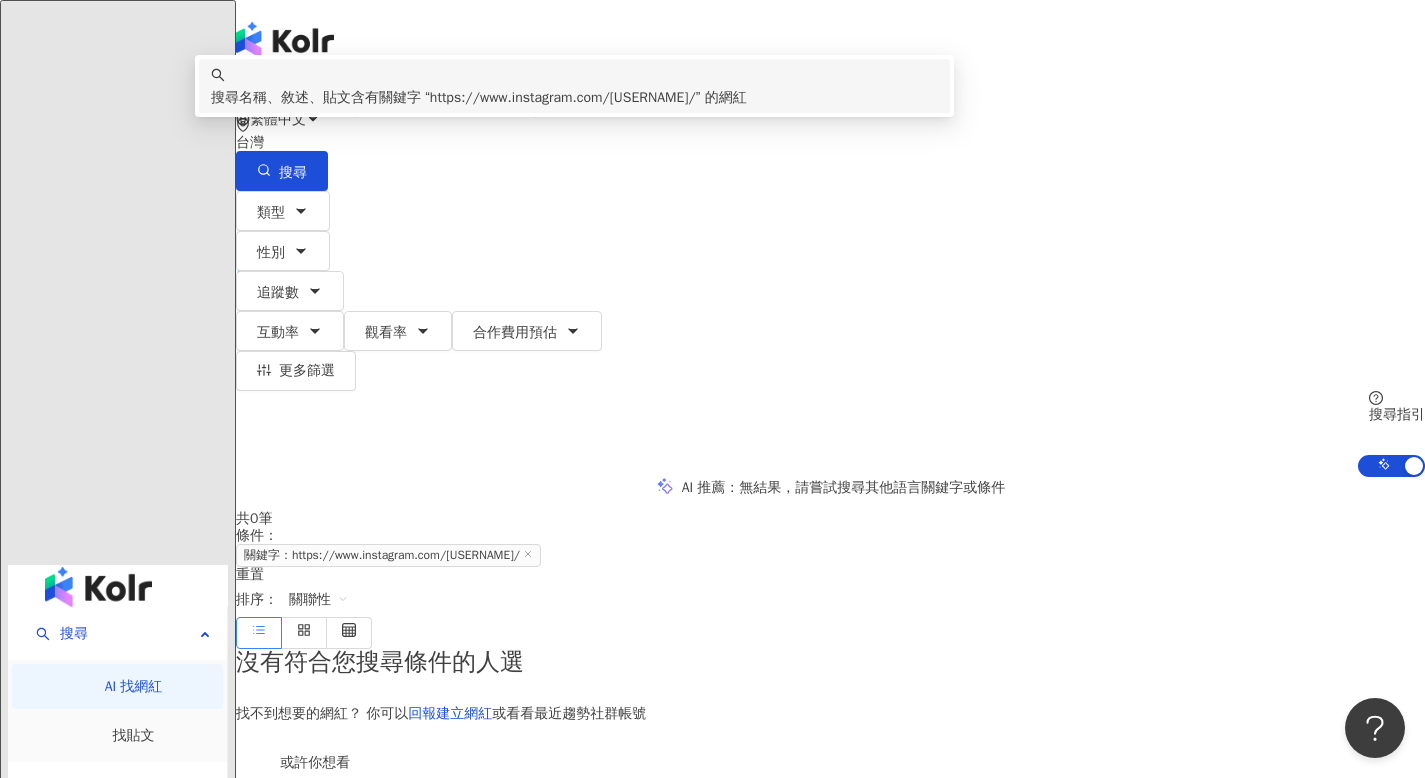 click on "**********" at bounding box center [446, 99] 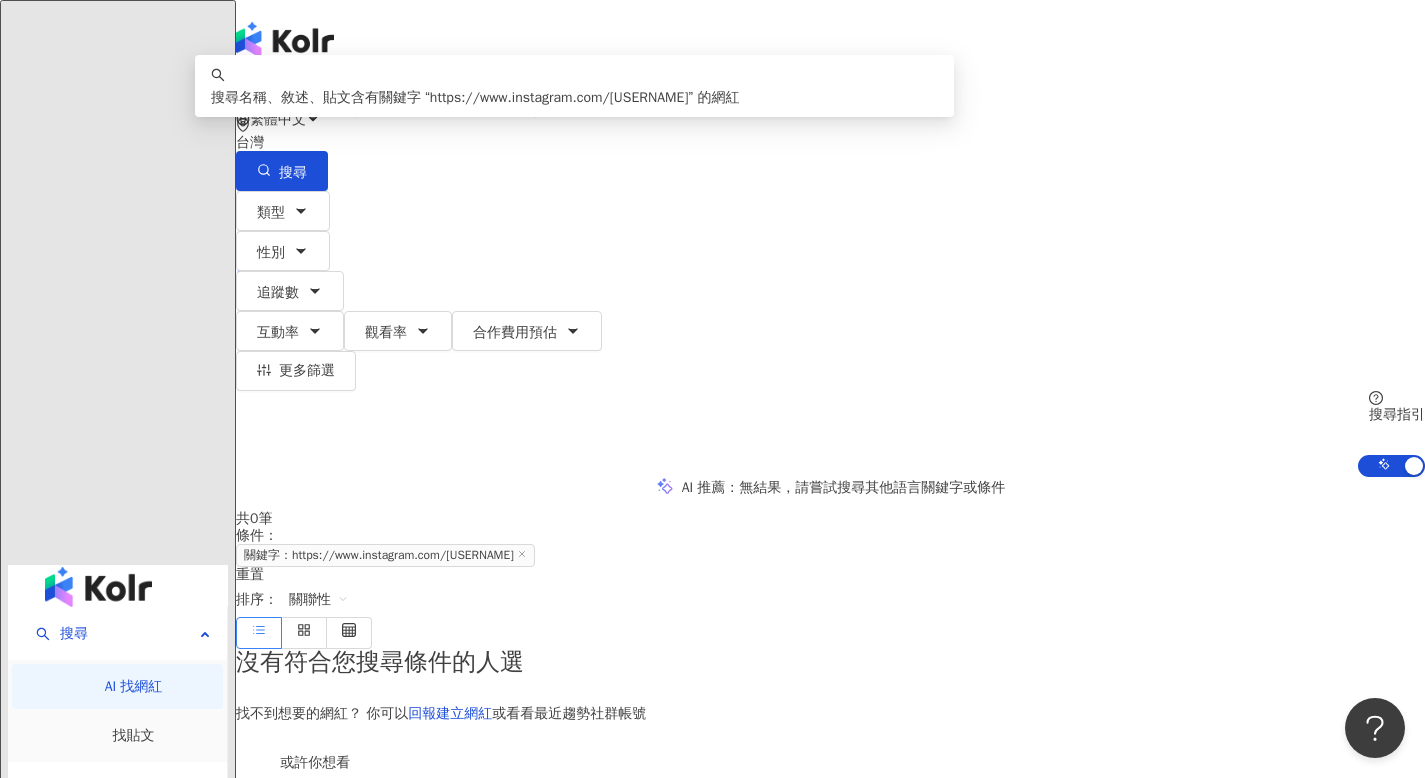 drag, startPoint x: 862, startPoint y: 110, endPoint x: 368, endPoint y: 123, distance: 494.17102 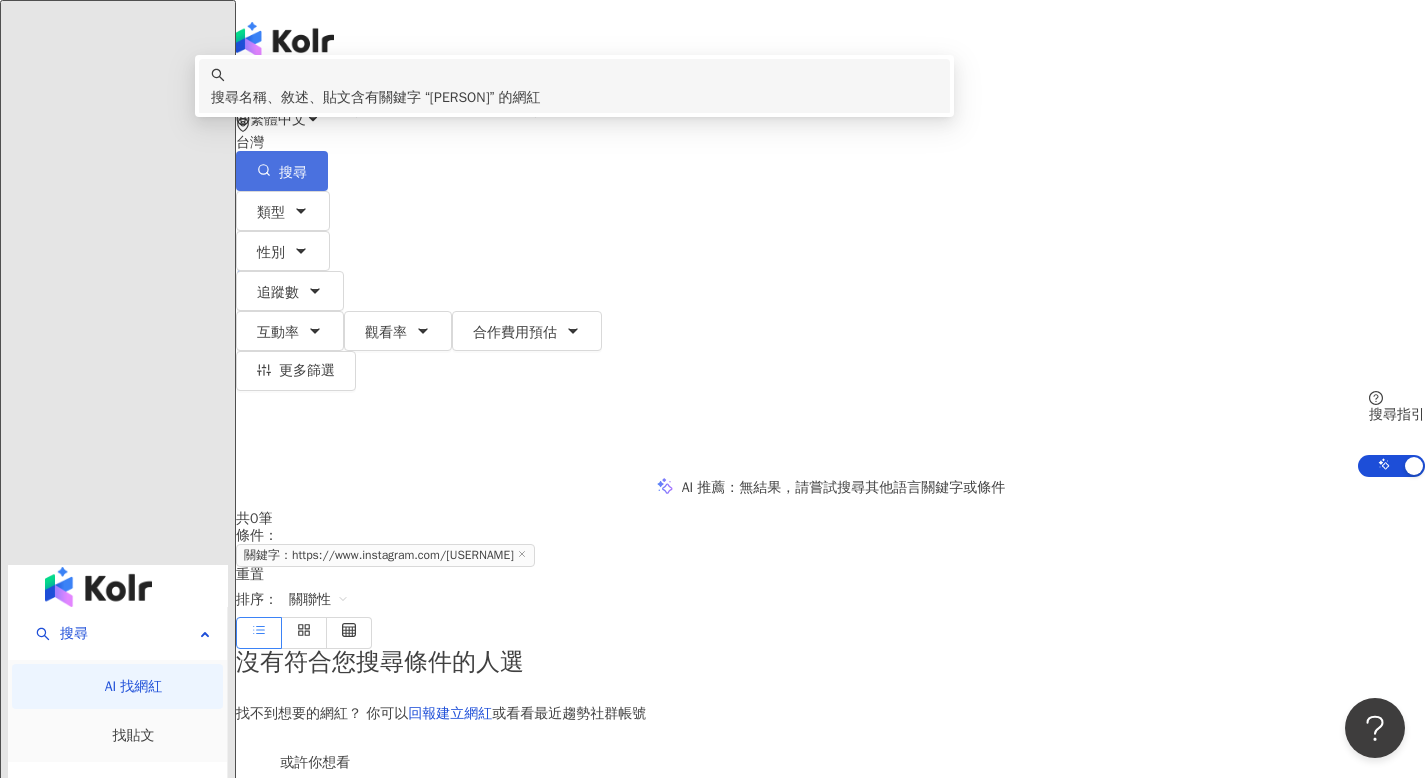 click 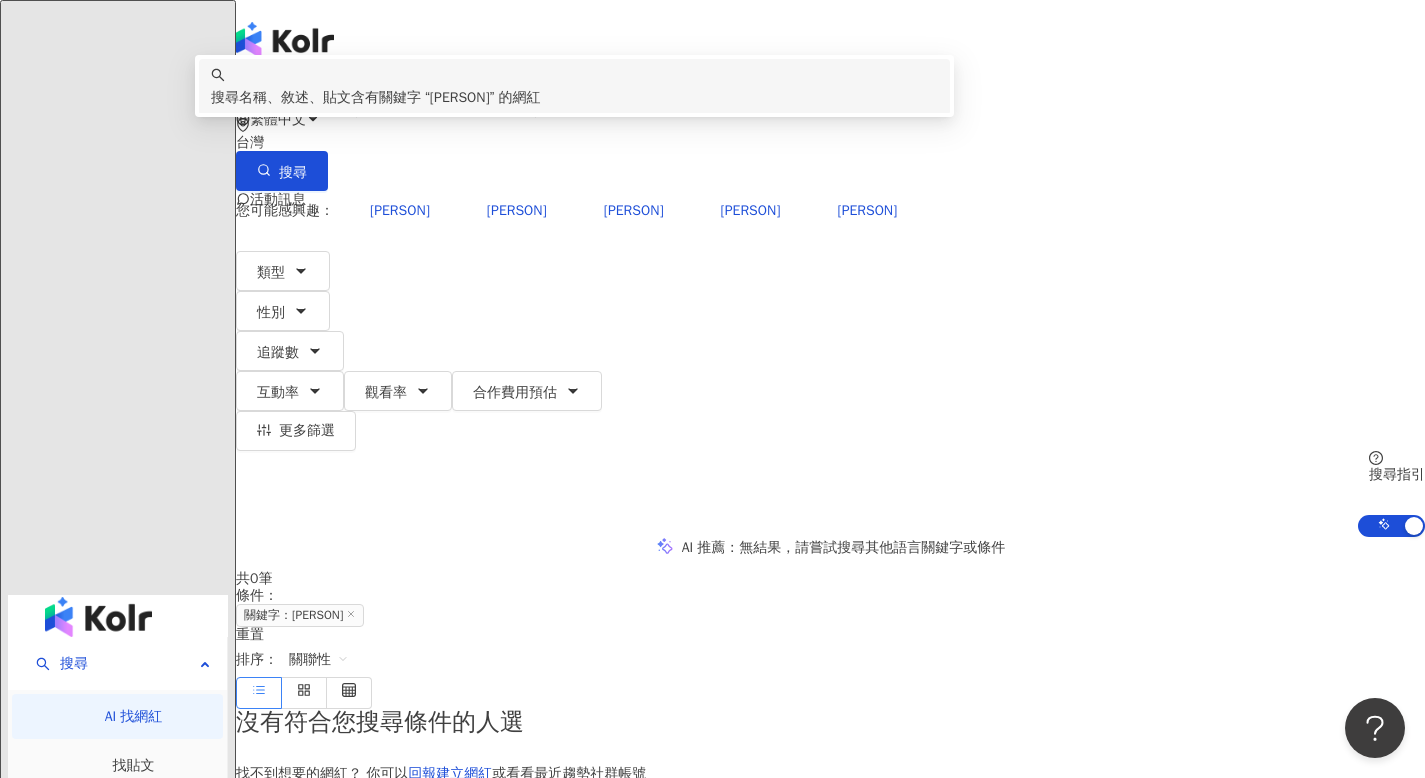 drag, startPoint x: 718, startPoint y: 109, endPoint x: 271, endPoint y: 102, distance: 447.0548 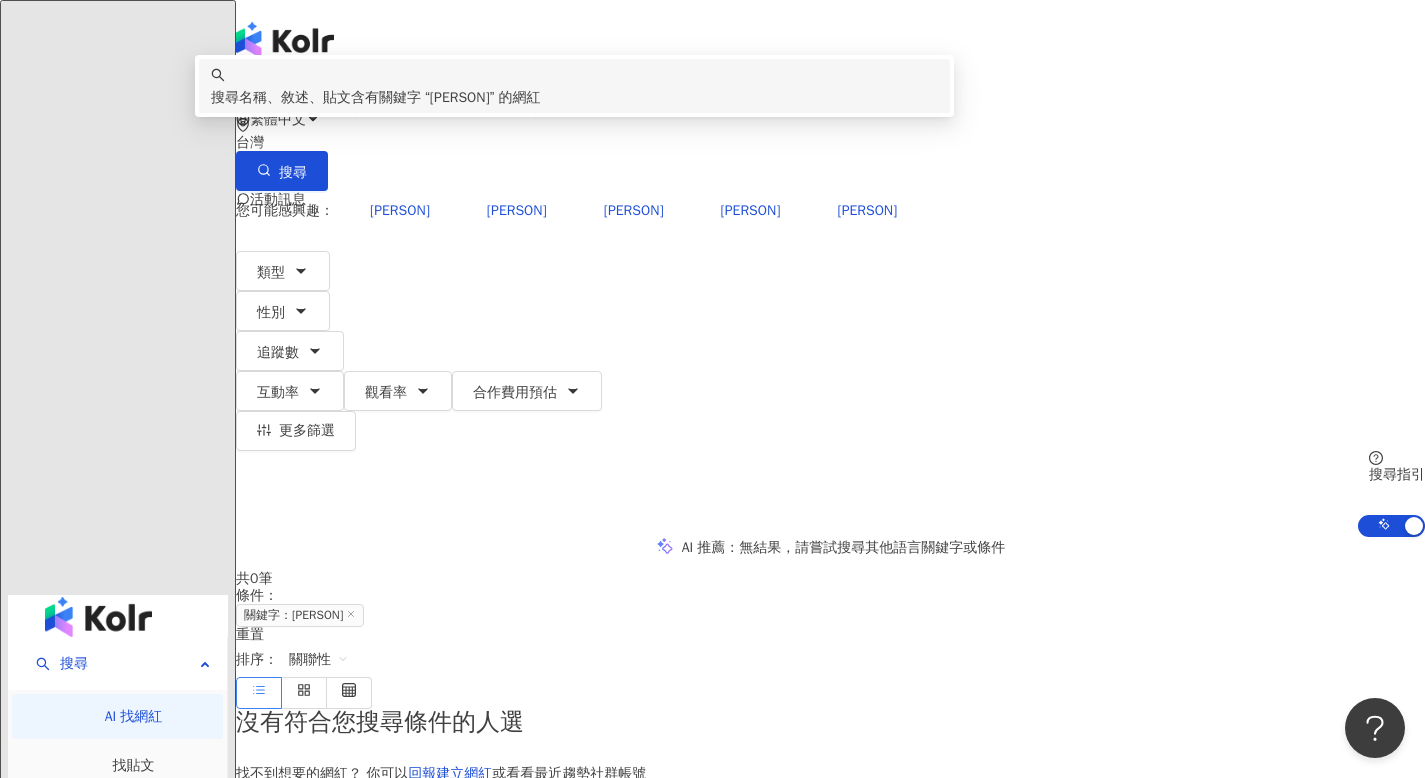 paste 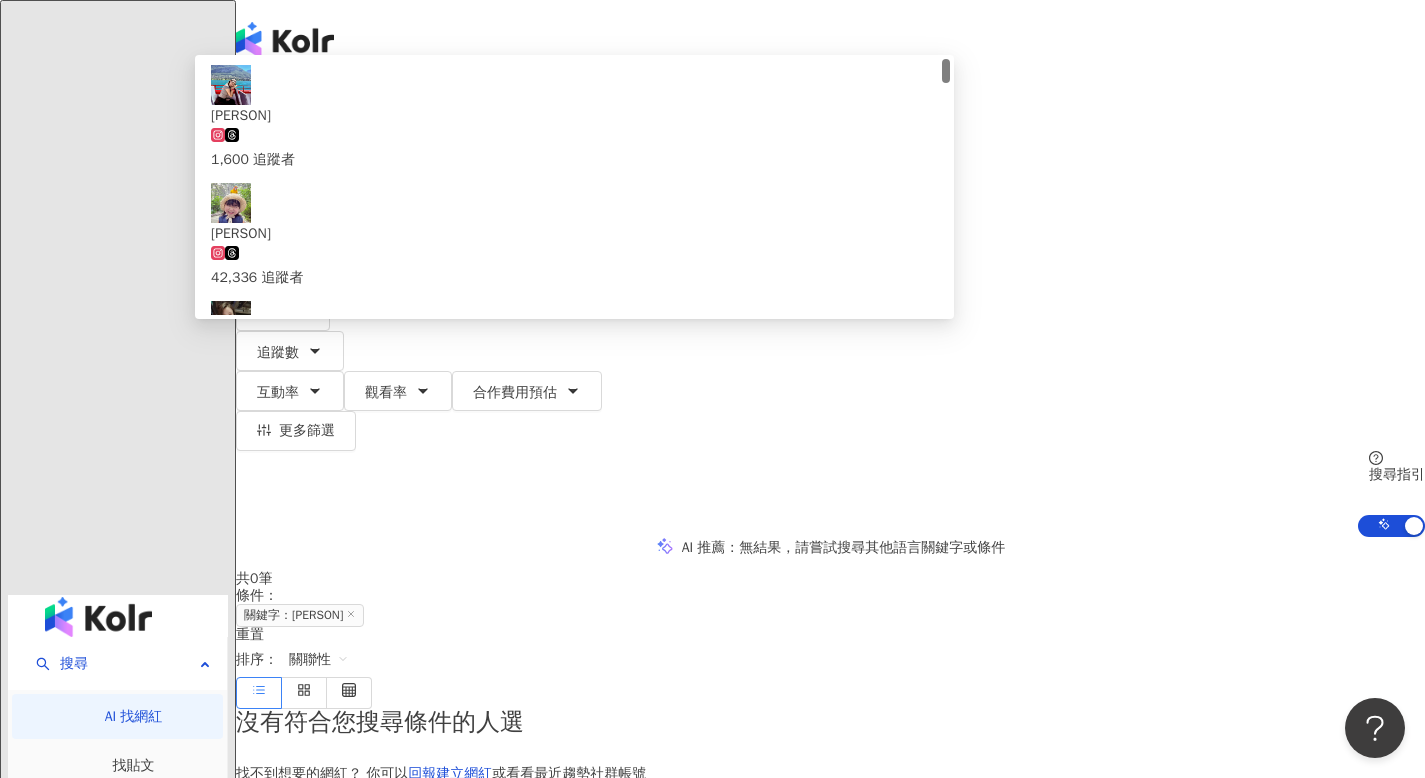 drag, startPoint x: 562, startPoint y: 110, endPoint x: 232, endPoint y: 102, distance: 330.09695 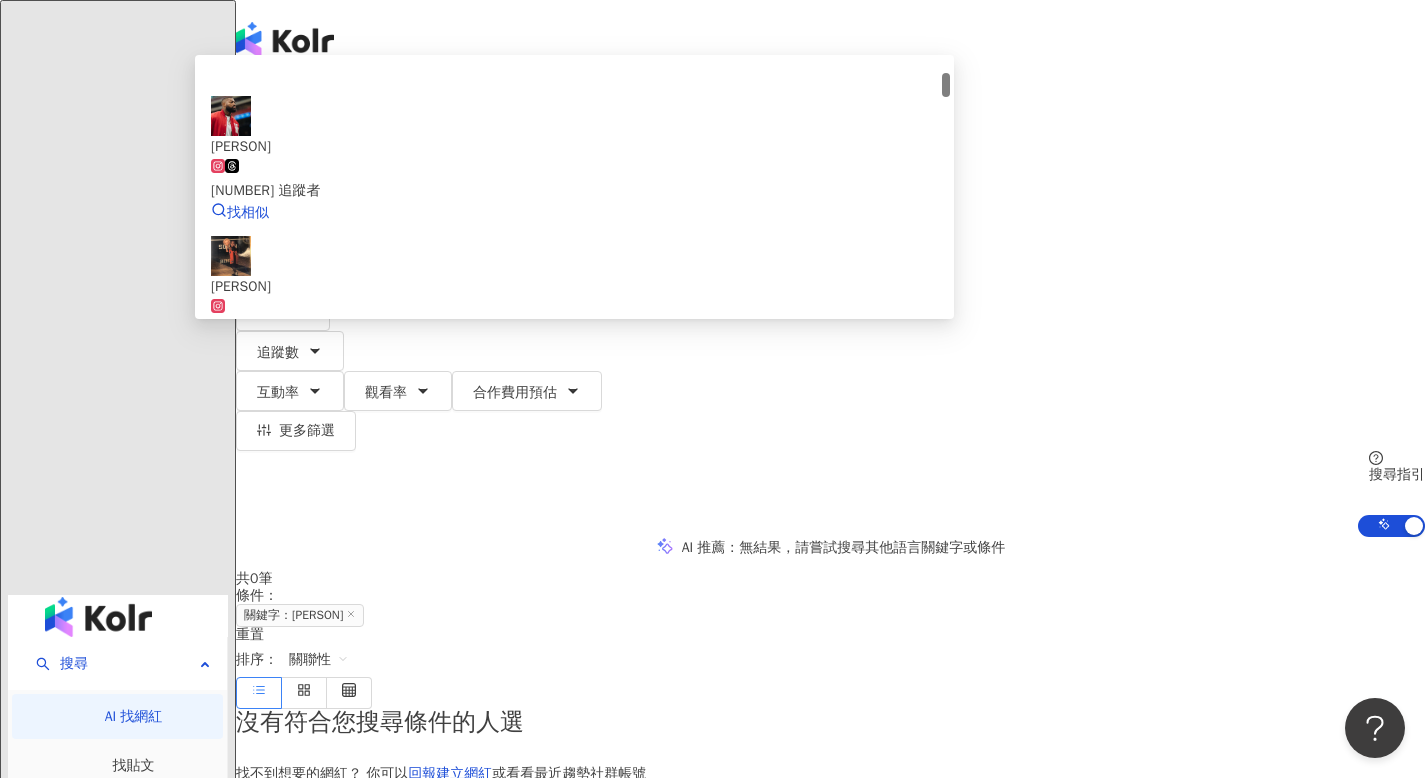 scroll, scrollTop: 234, scrollLeft: 0, axis: vertical 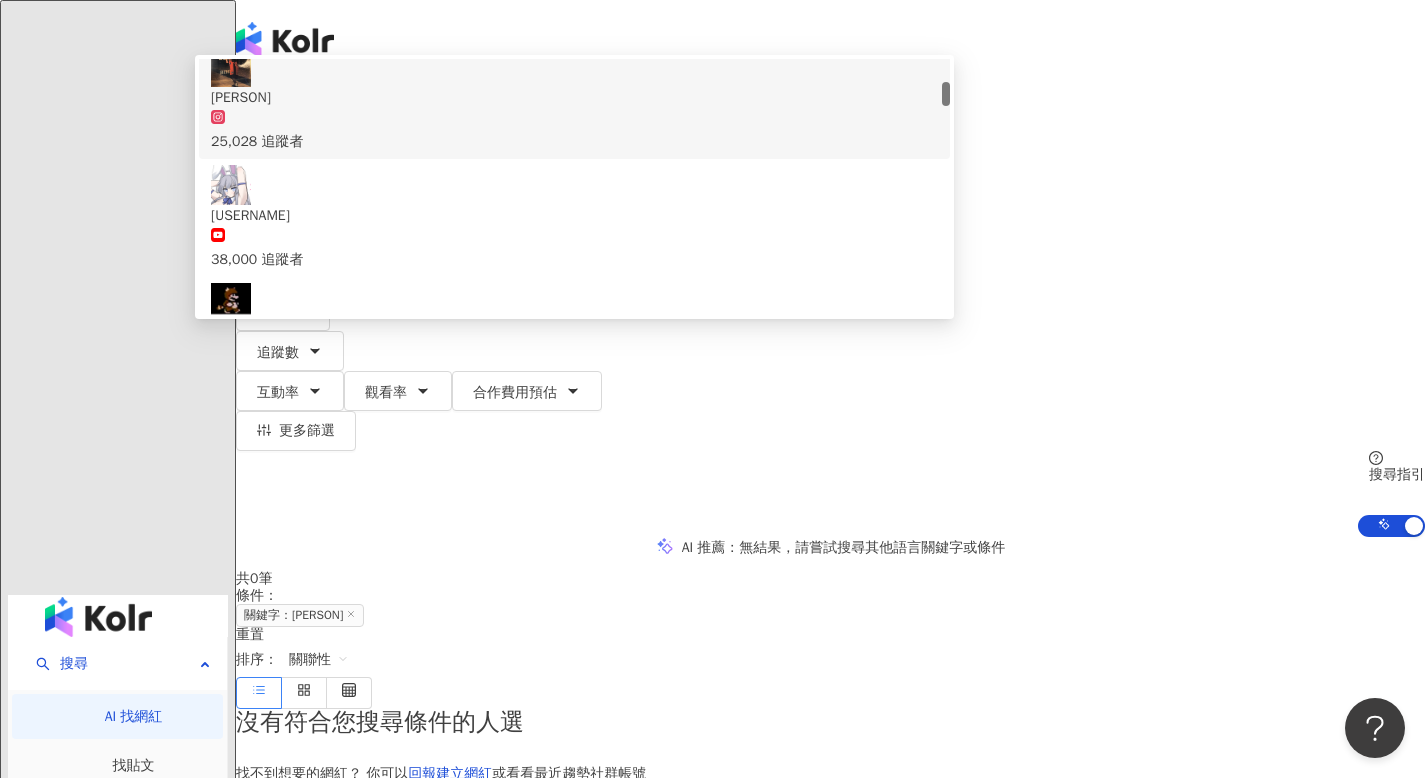 drag, startPoint x: 717, startPoint y: 113, endPoint x: 244, endPoint y: 108, distance: 473.02643 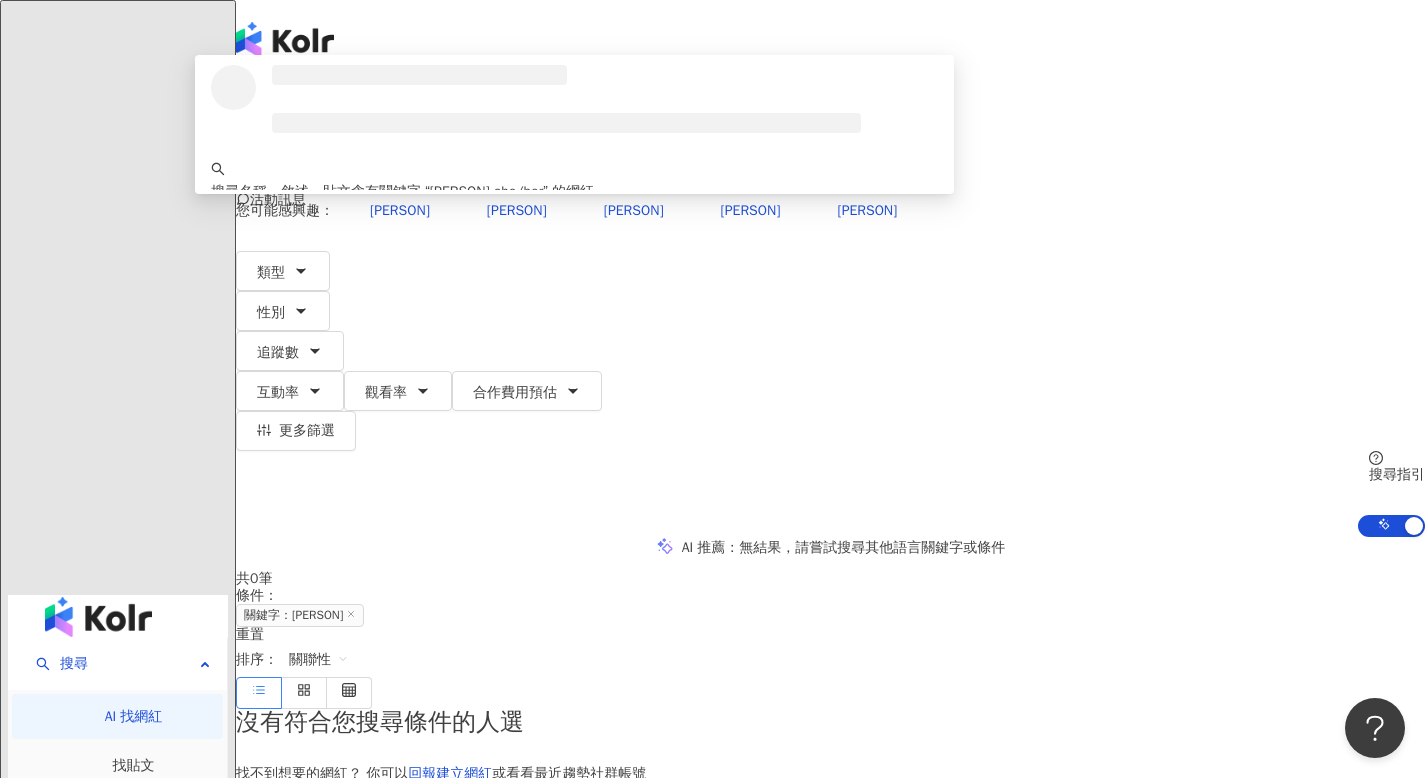 scroll, scrollTop: 0, scrollLeft: 0, axis: both 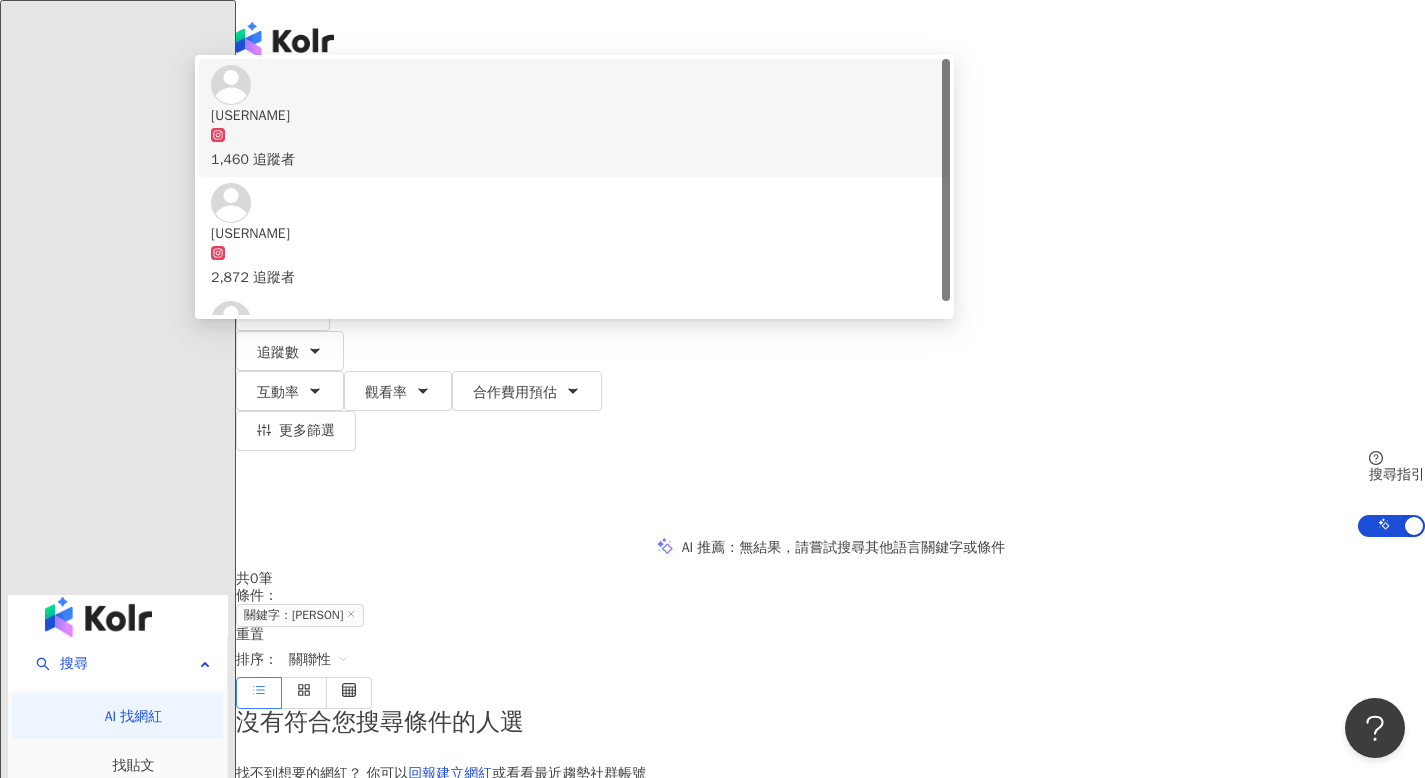 drag, startPoint x: 617, startPoint y: 101, endPoint x: 445, endPoint y: 118, distance: 172.83807 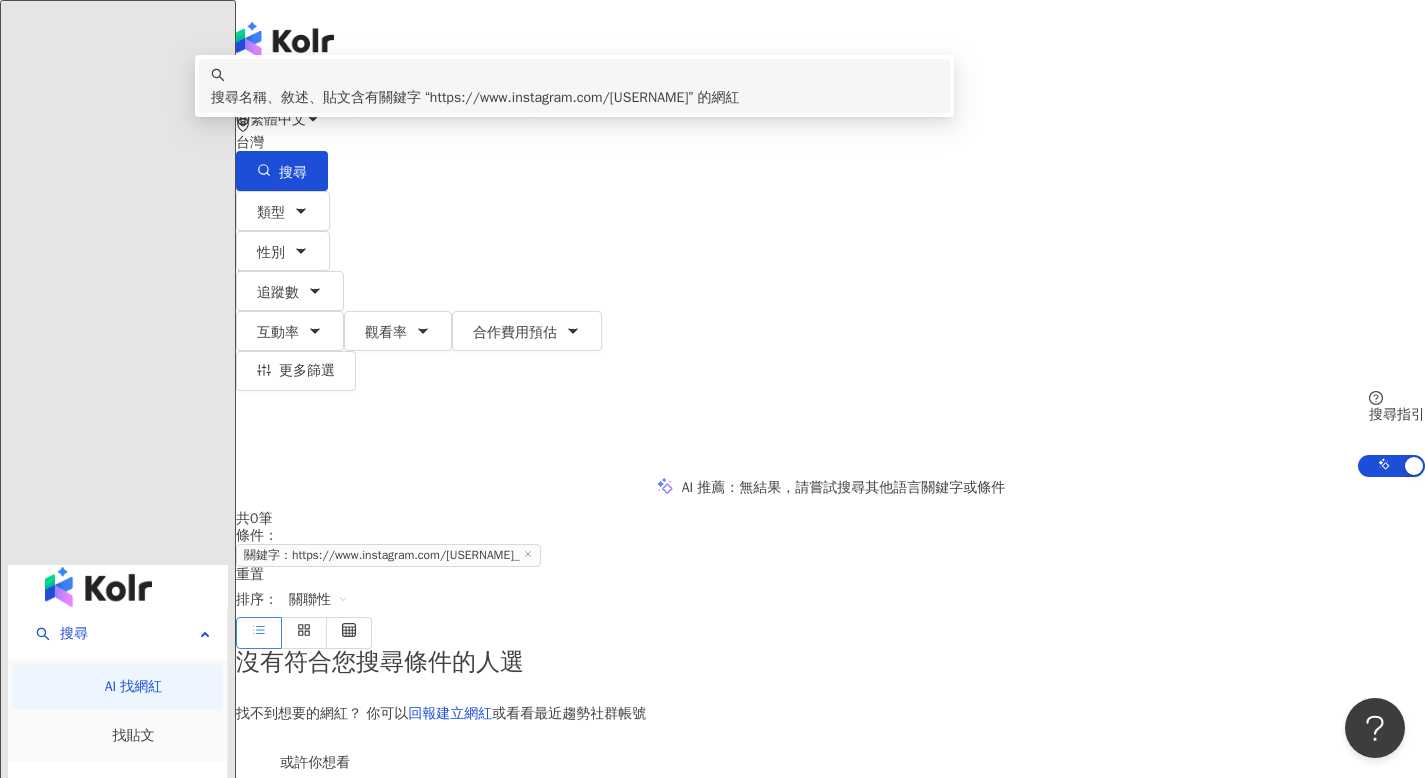 drag, startPoint x: 695, startPoint y: 120, endPoint x: 231, endPoint y: 88, distance: 465.10214 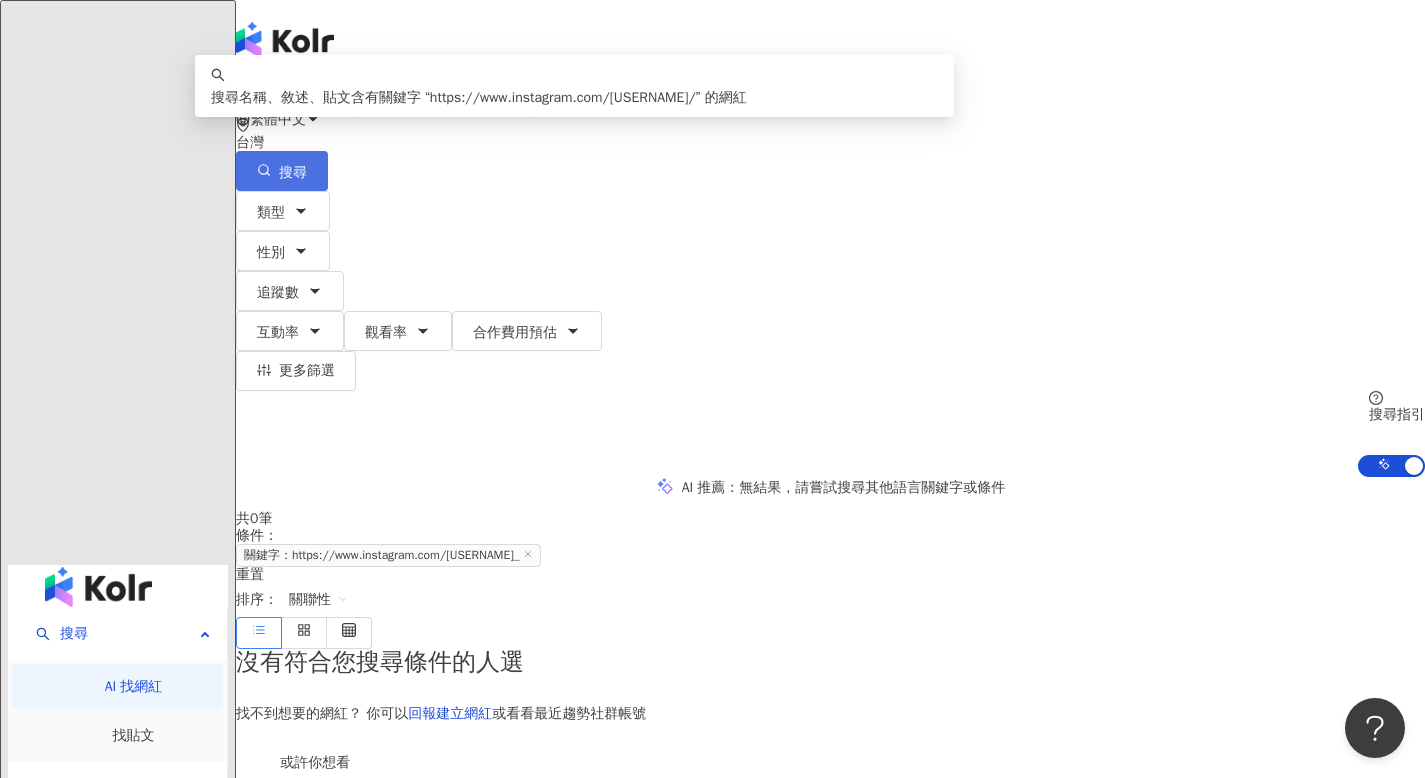 click on "搜尋" at bounding box center [282, 171] 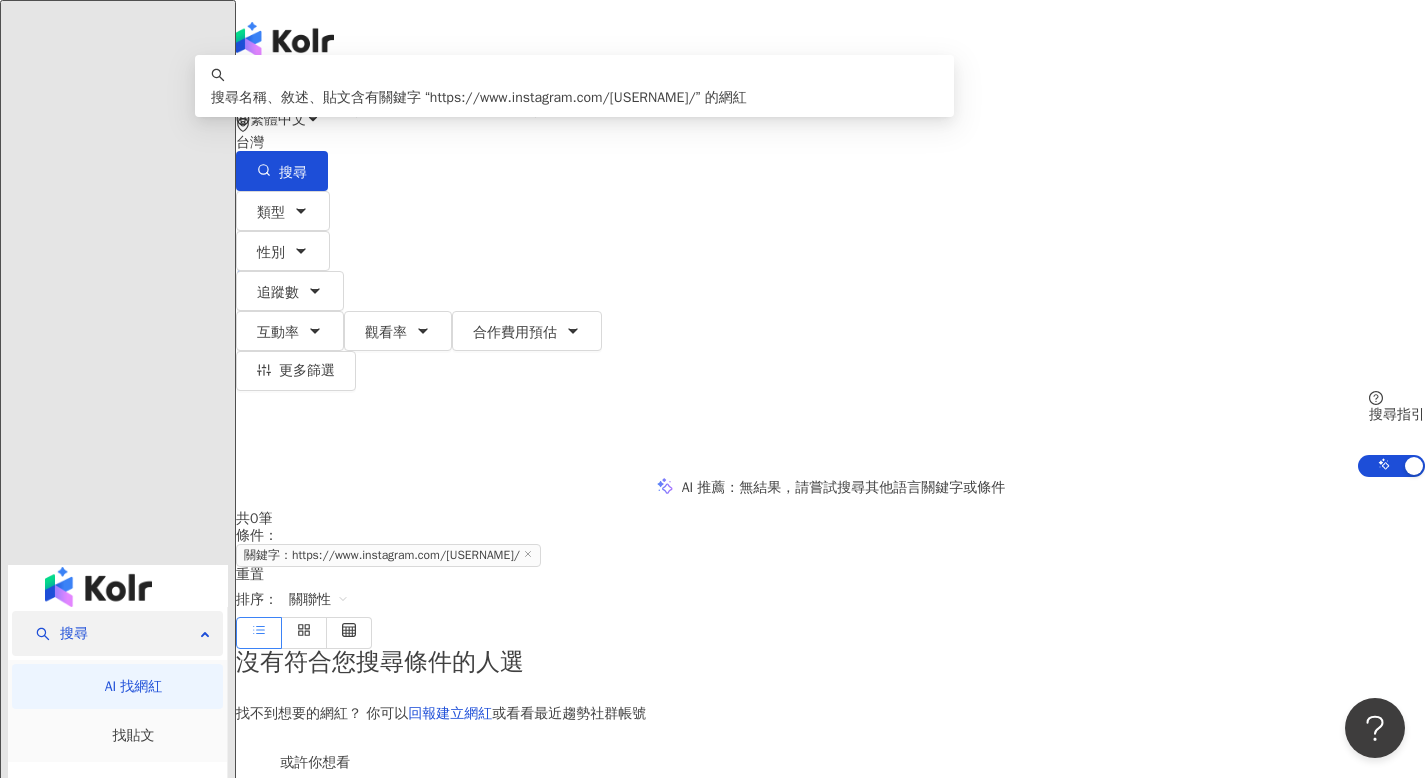 drag, startPoint x: 719, startPoint y: 118, endPoint x: 136, endPoint y: 110, distance: 583.0549 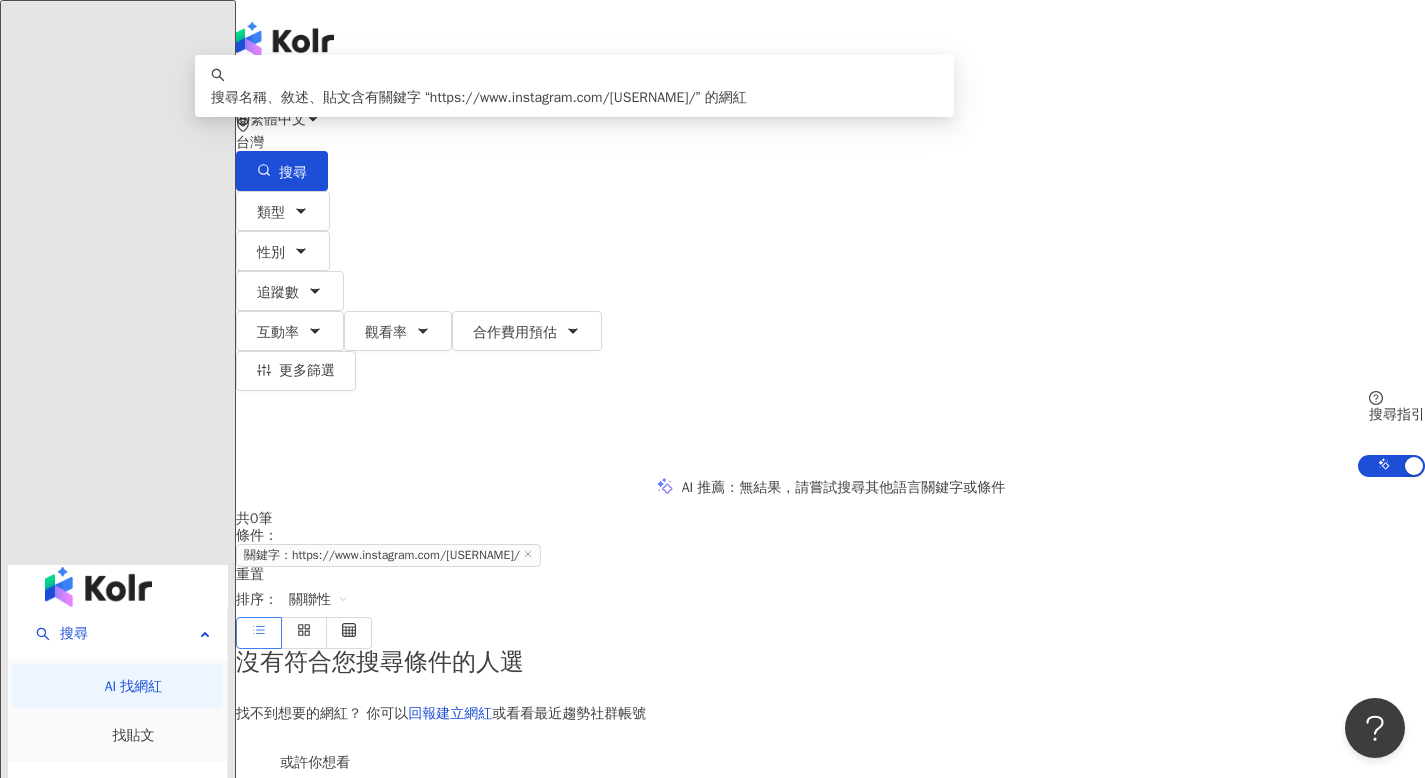 paste on "****" 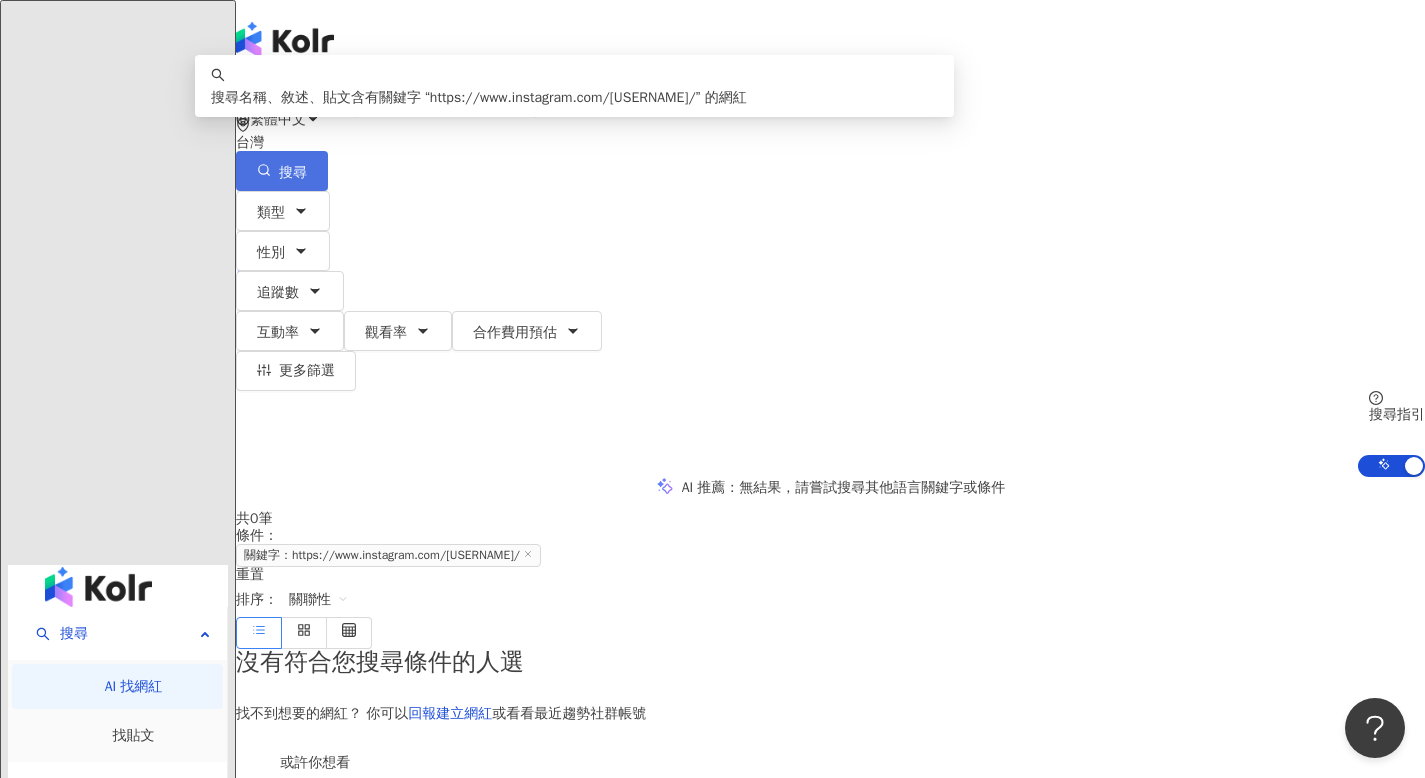 click 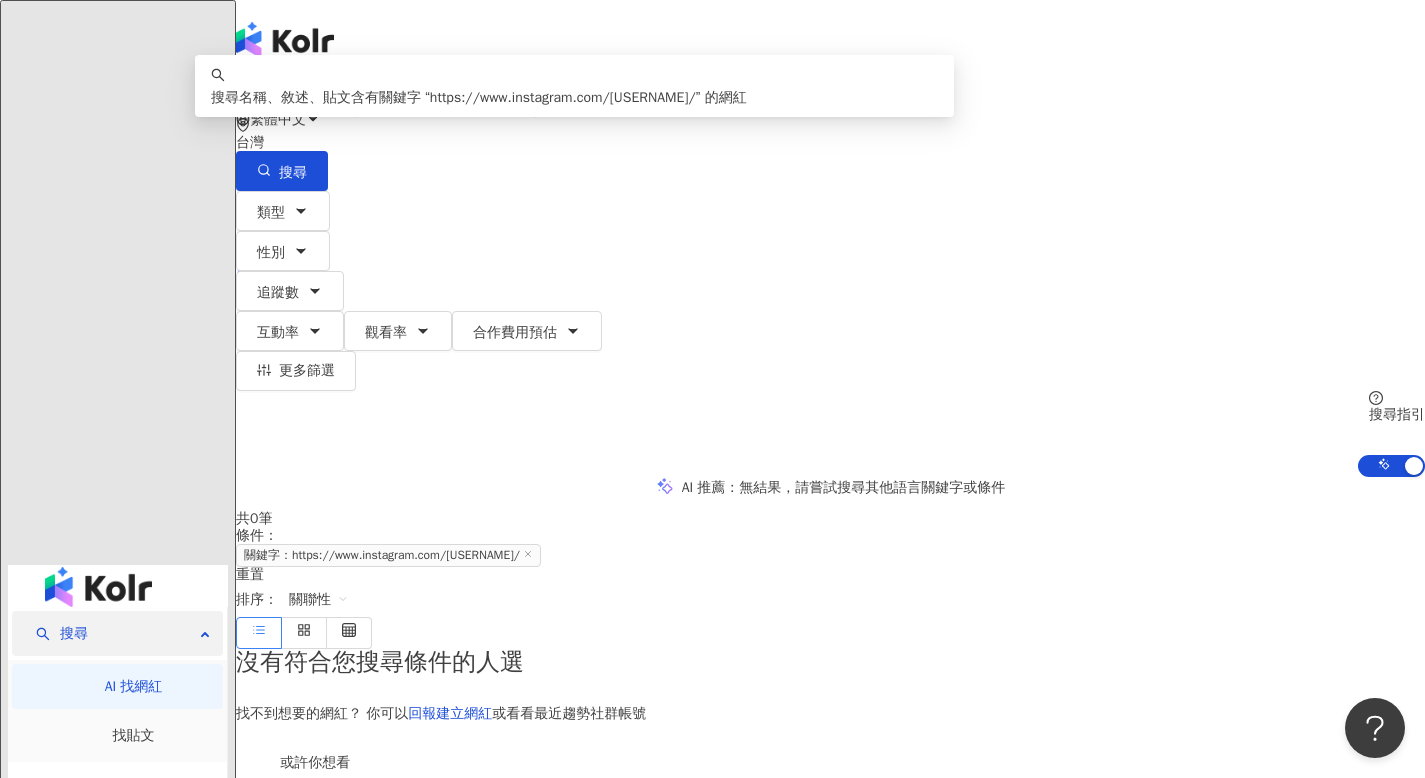 drag, startPoint x: 791, startPoint y: 121, endPoint x: 78, endPoint y: 100, distance: 713.3092 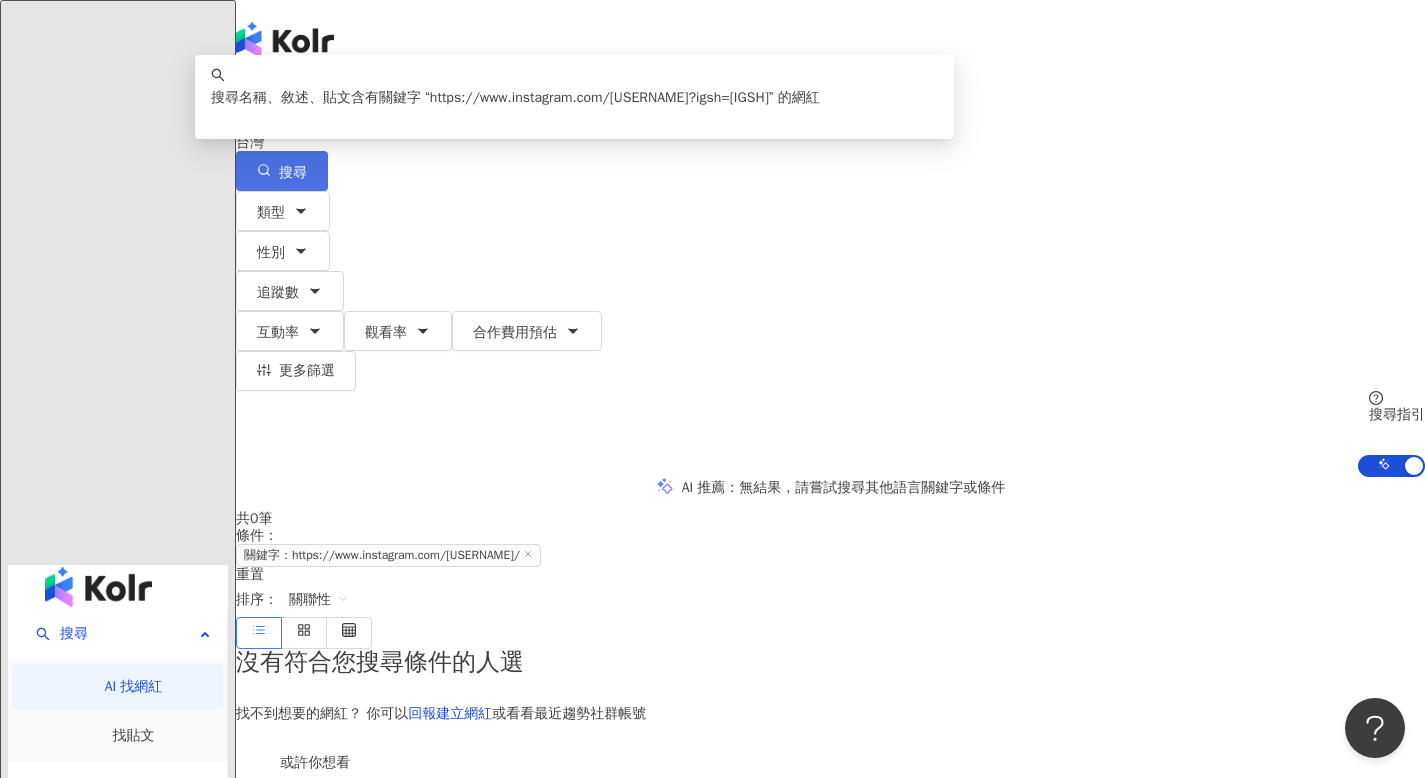 click 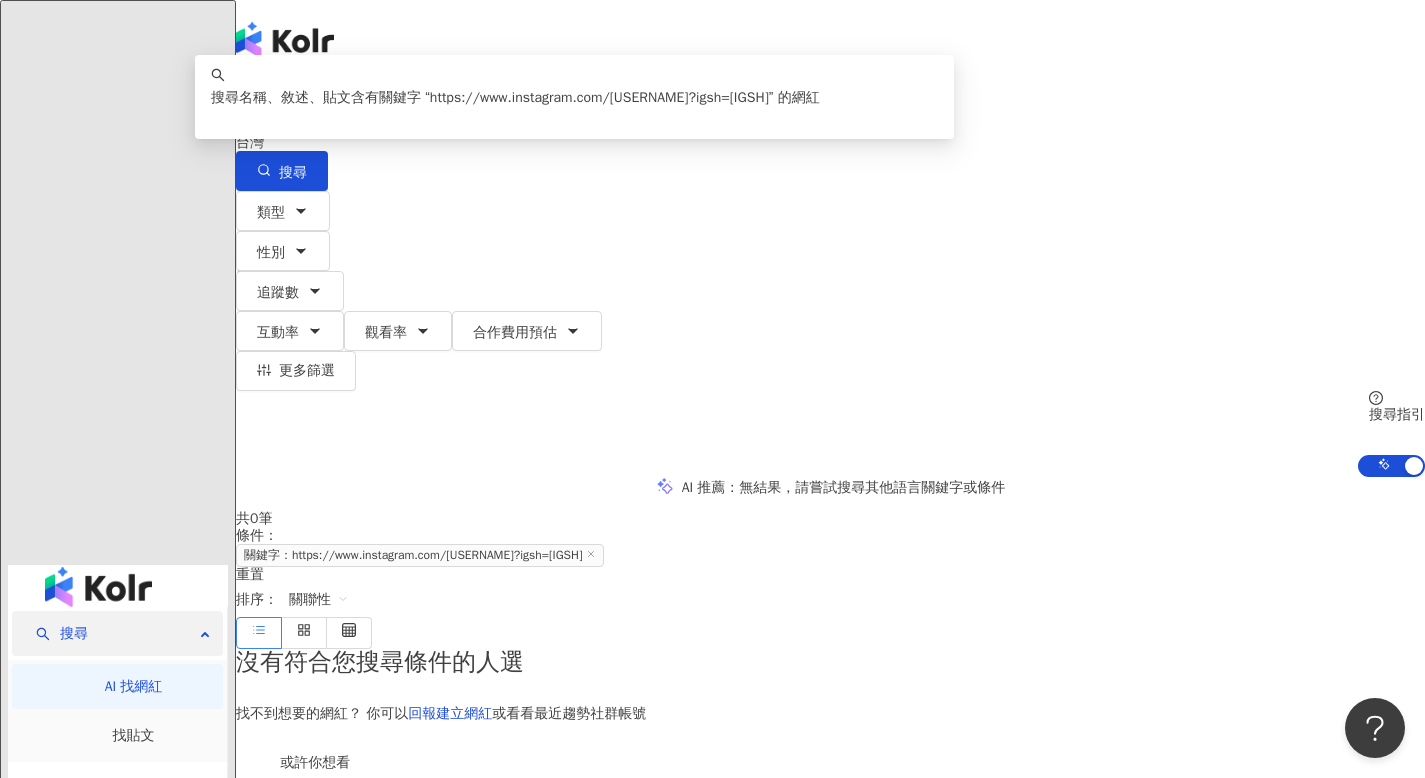drag, startPoint x: 934, startPoint y: 127, endPoint x: 53, endPoint y: 98, distance: 881.4772 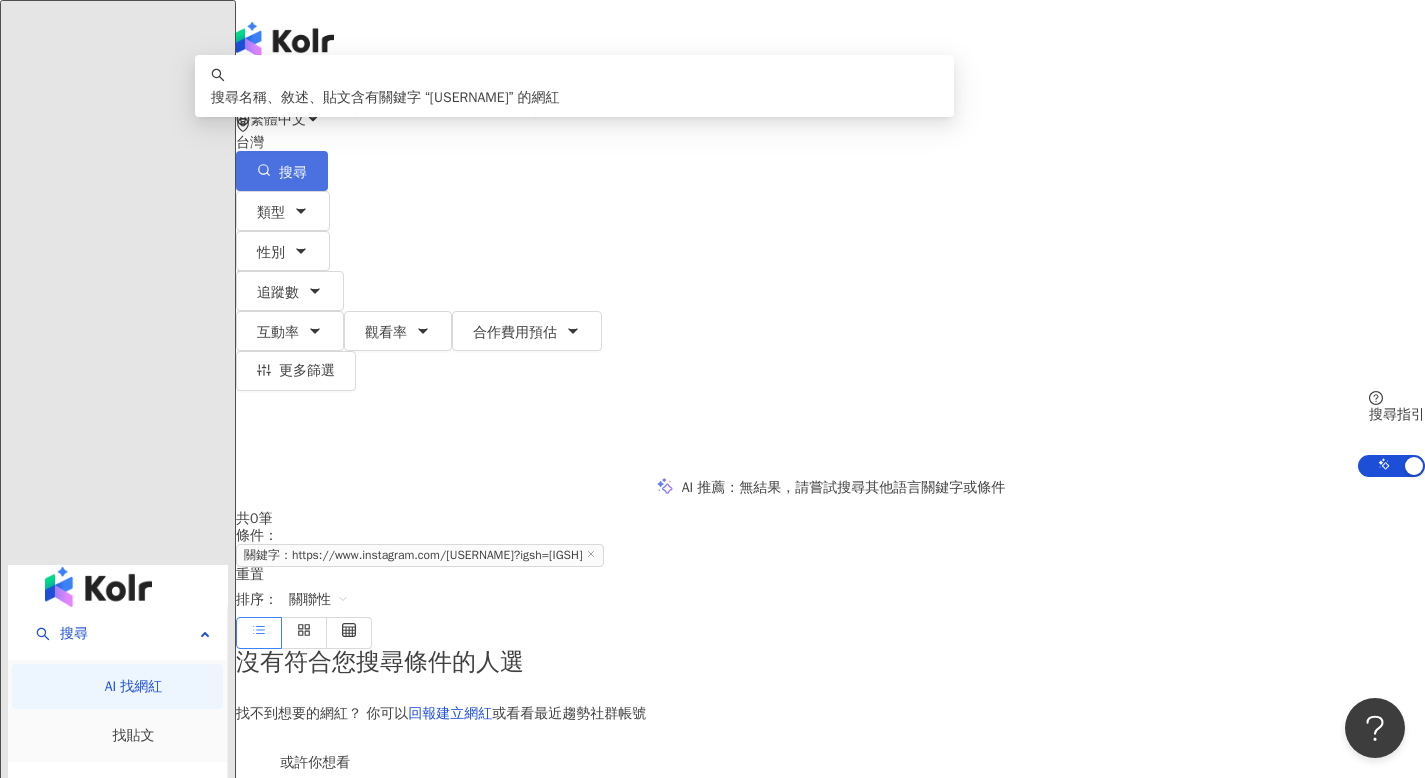 type on "**********" 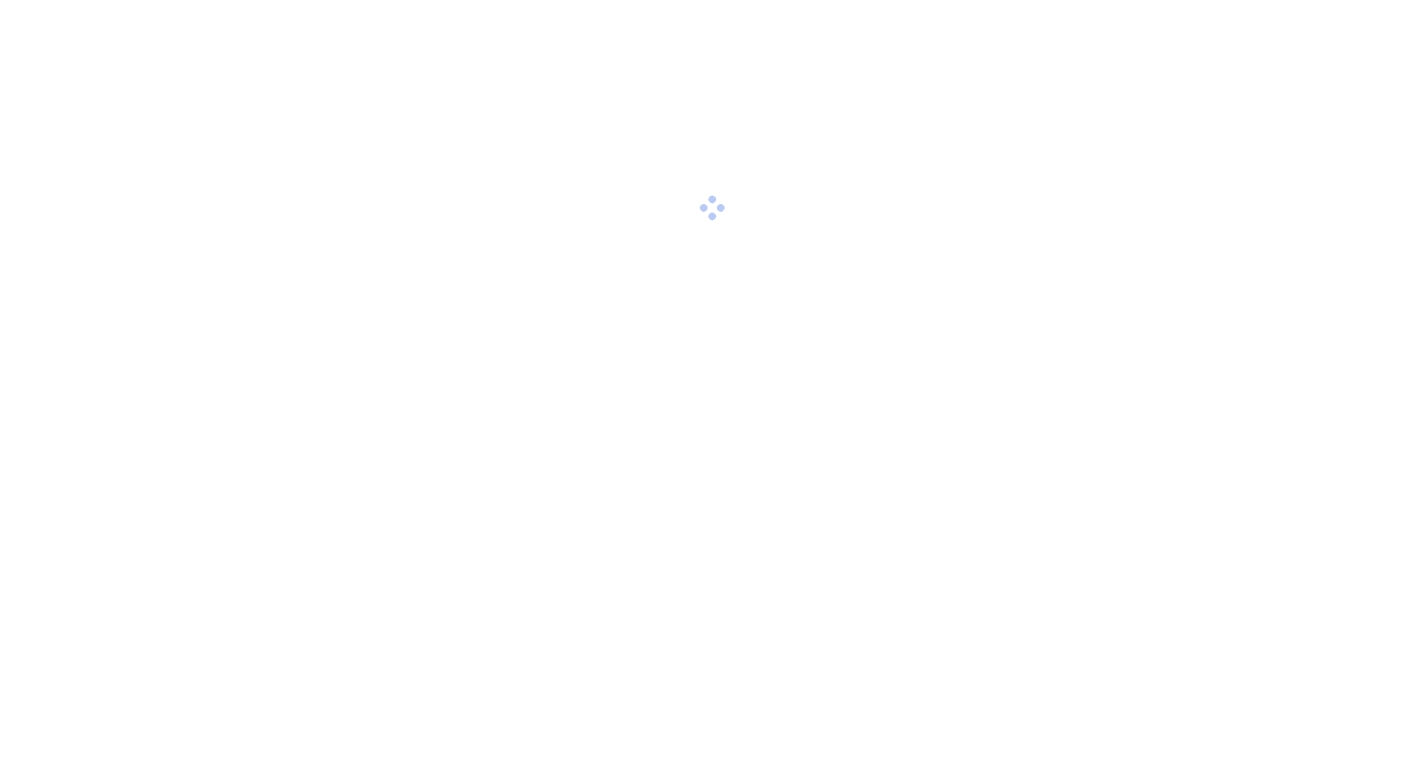 scroll, scrollTop: 0, scrollLeft: 0, axis: both 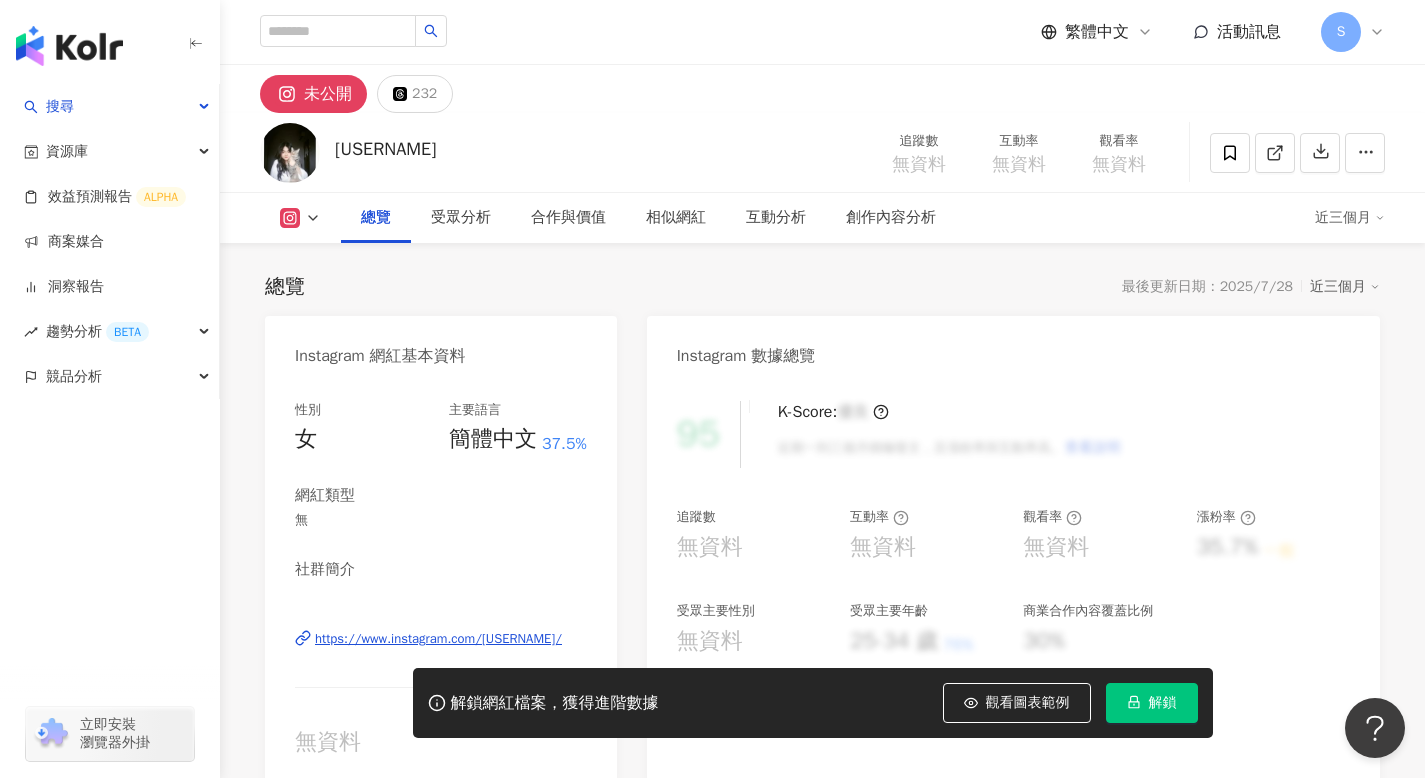 click on "解鎖" at bounding box center [1152, 703] 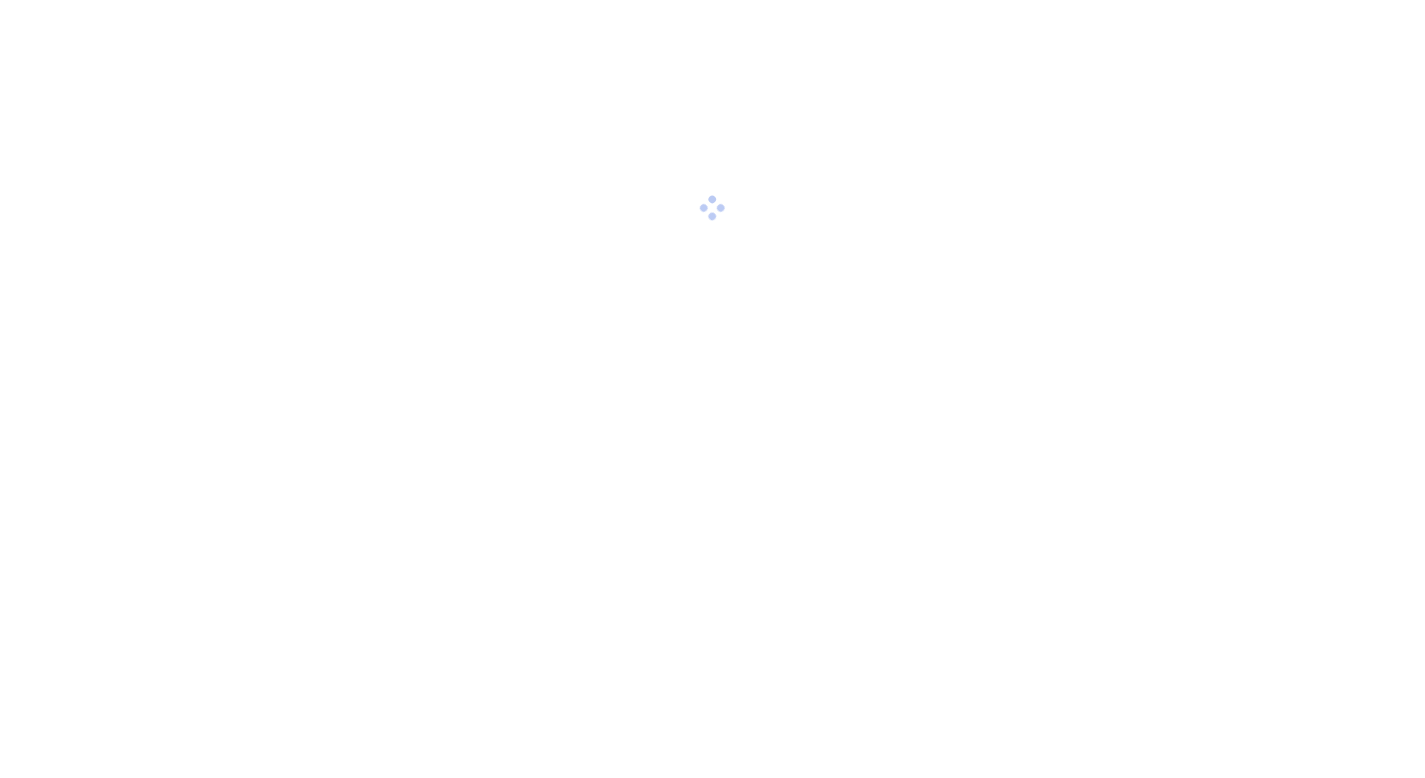scroll, scrollTop: 0, scrollLeft: 0, axis: both 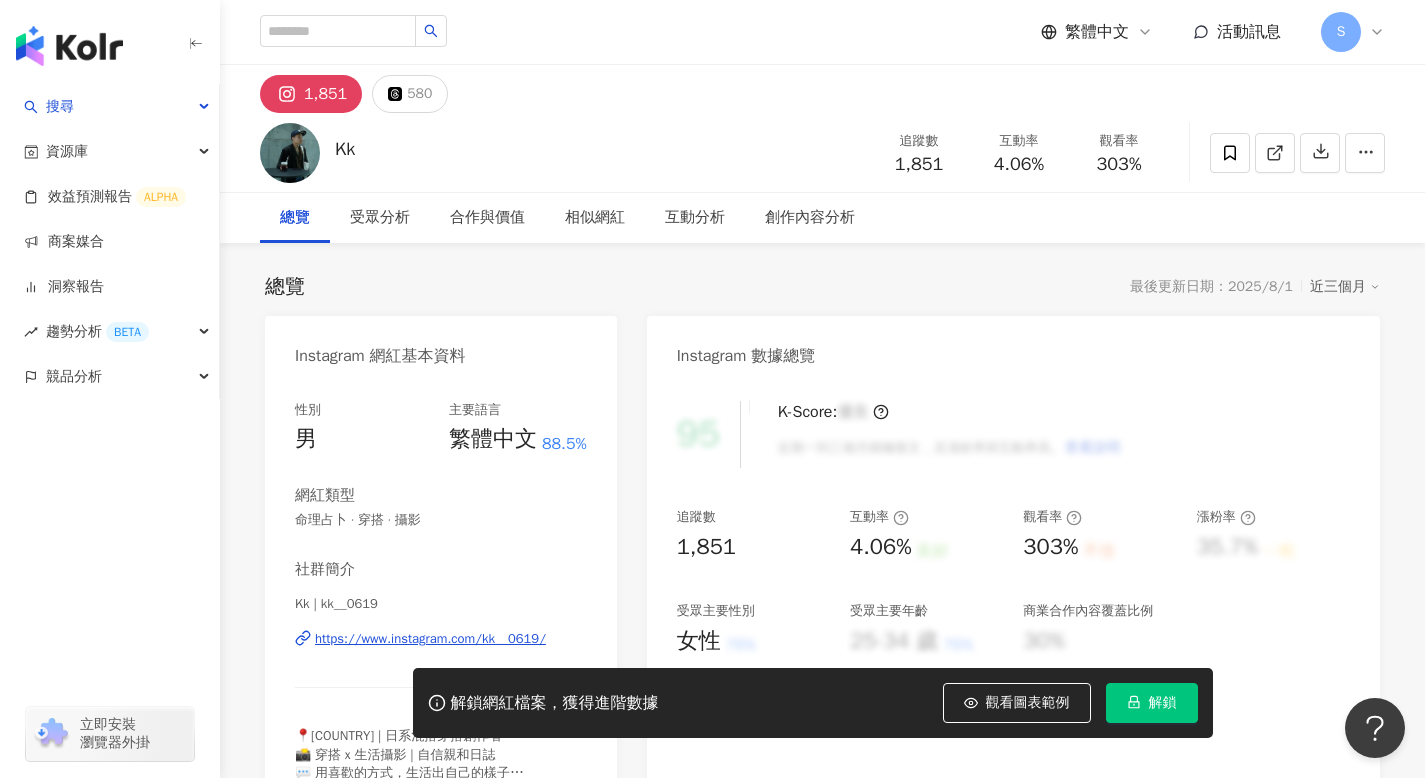 click on "解鎖" at bounding box center (1152, 703) 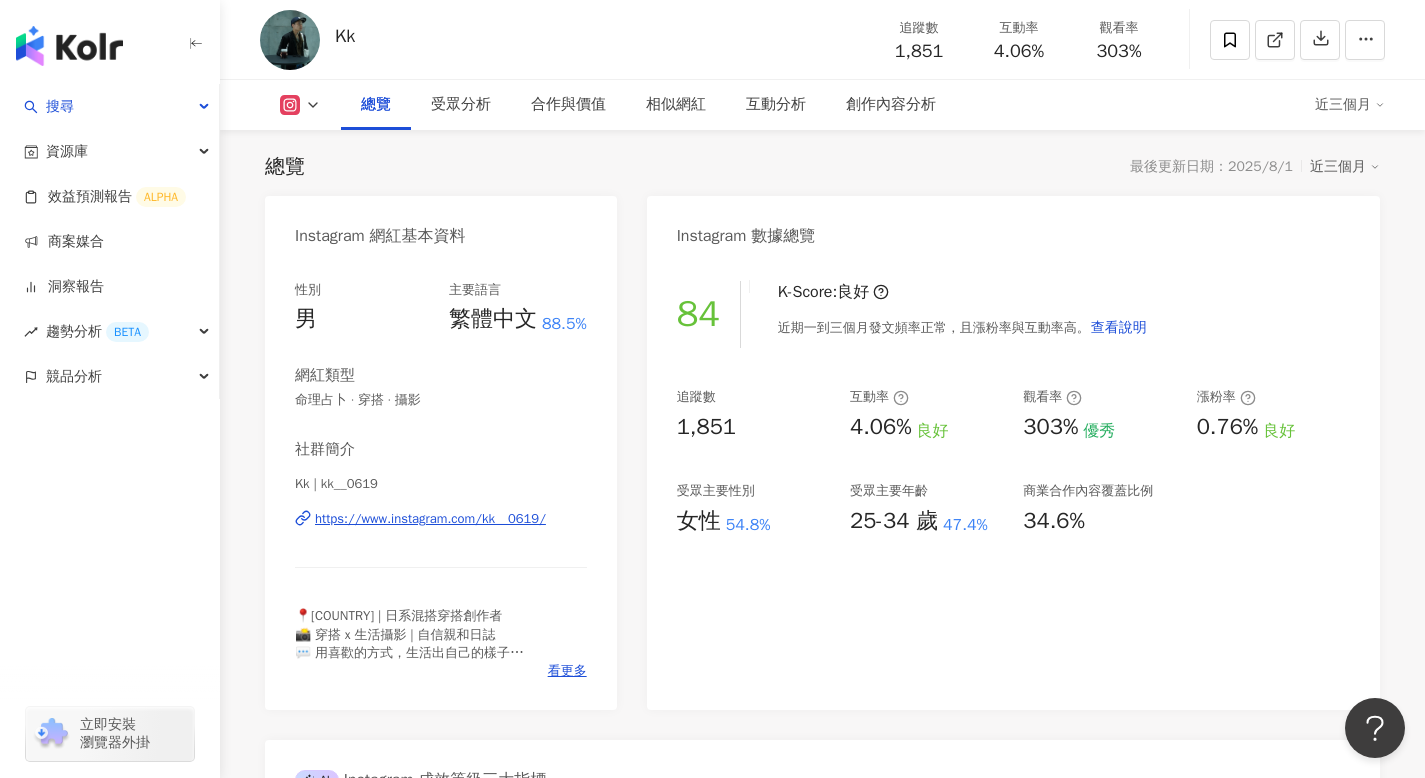 scroll, scrollTop: 157, scrollLeft: 0, axis: vertical 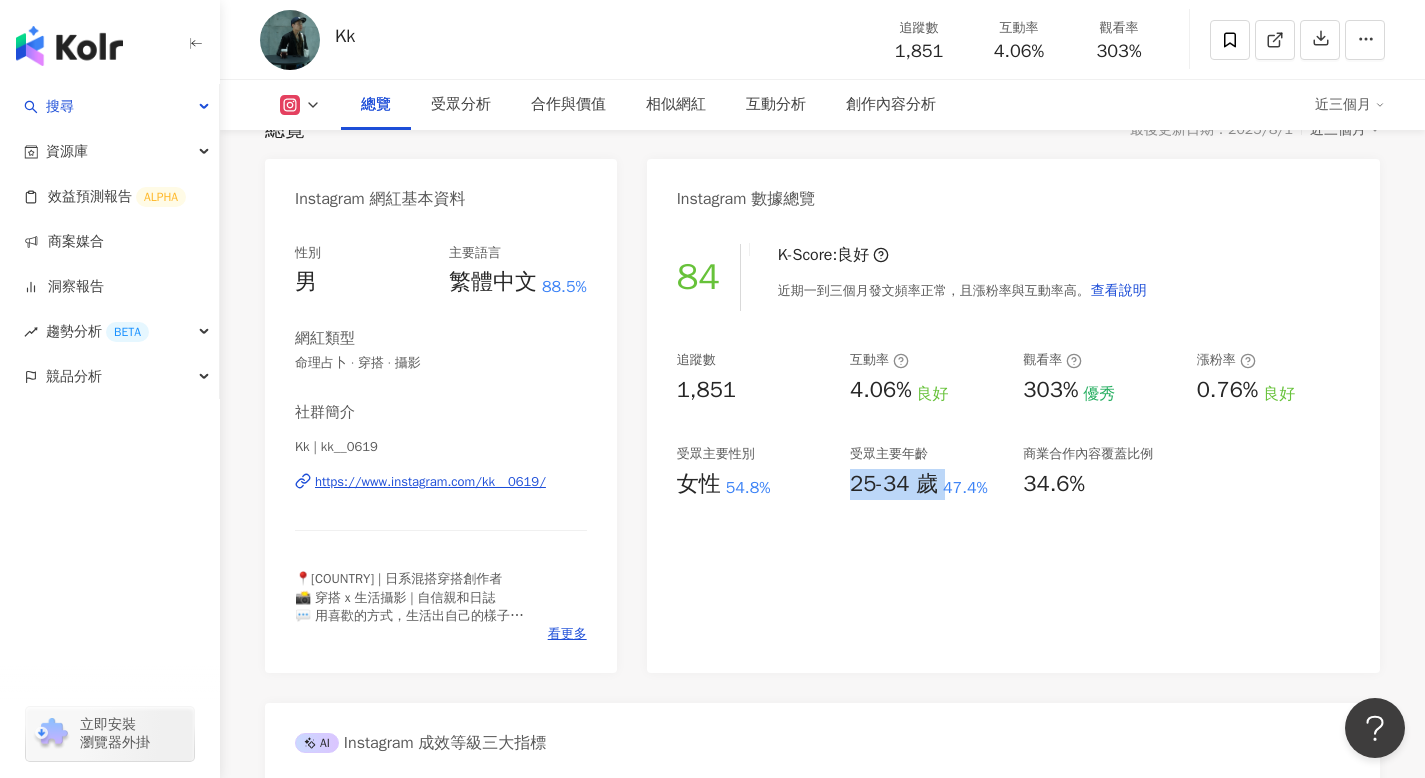drag, startPoint x: 848, startPoint y: 480, endPoint x: 947, endPoint y: 486, distance: 99.18165 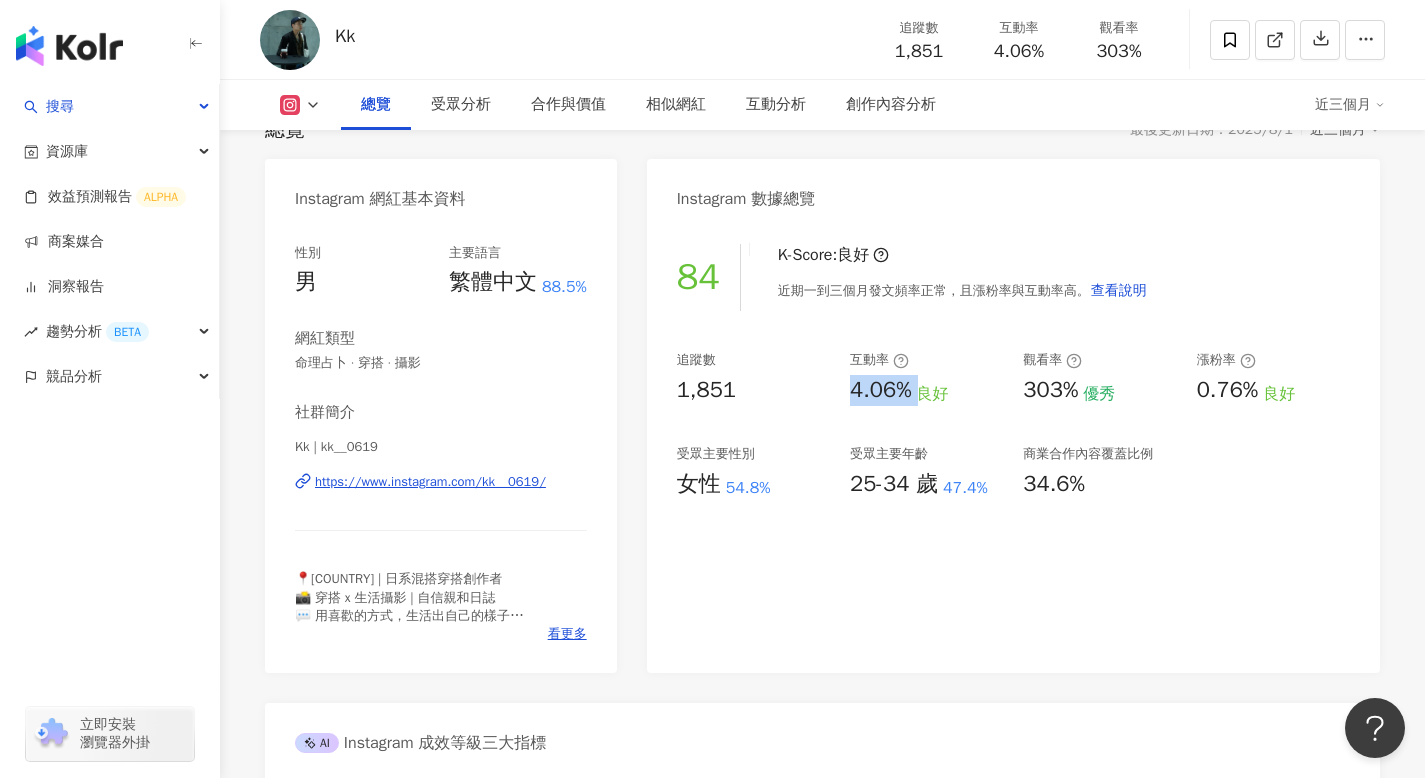 drag, startPoint x: 852, startPoint y: 386, endPoint x: 921, endPoint y: 389, distance: 69.065186 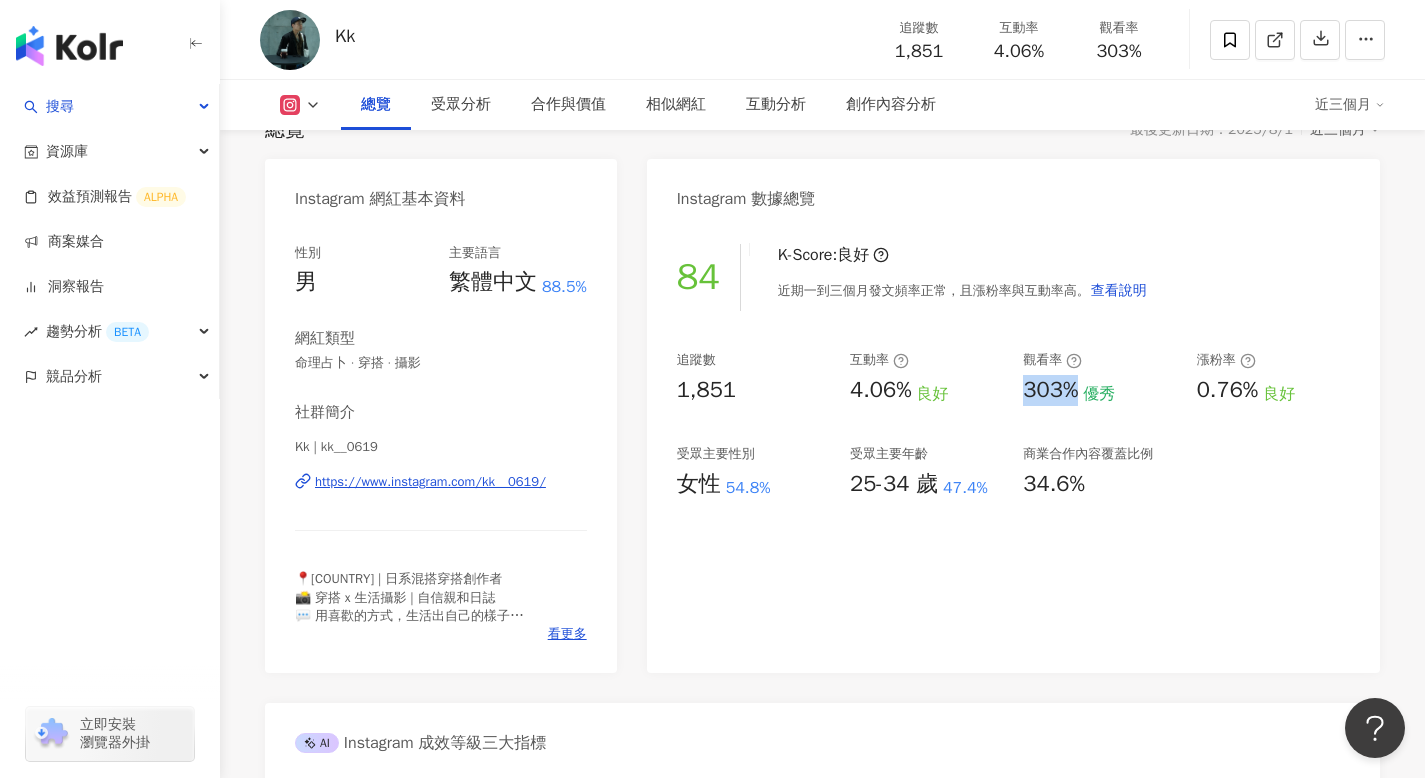 drag, startPoint x: 1015, startPoint y: 386, endPoint x: 1083, endPoint y: 392, distance: 68.26419 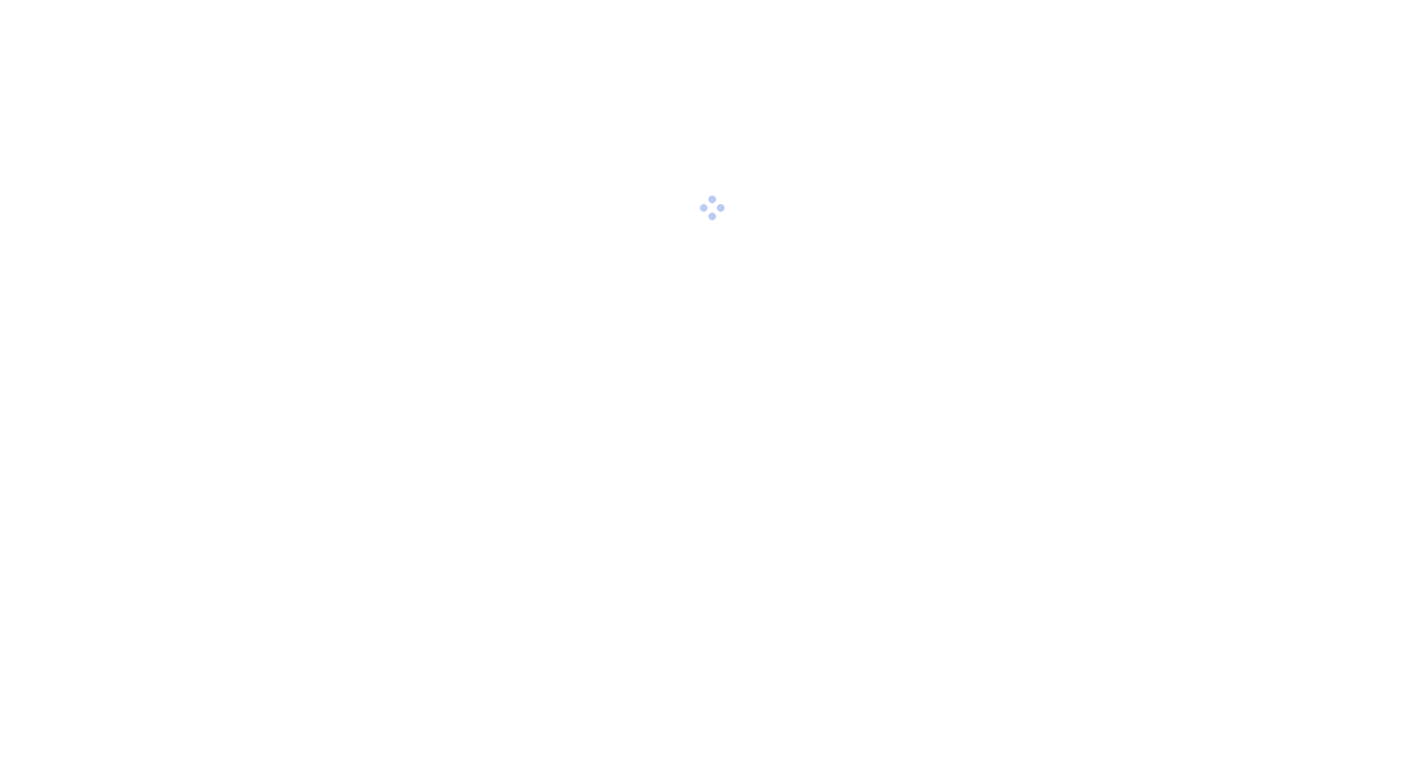 scroll, scrollTop: 0, scrollLeft: 0, axis: both 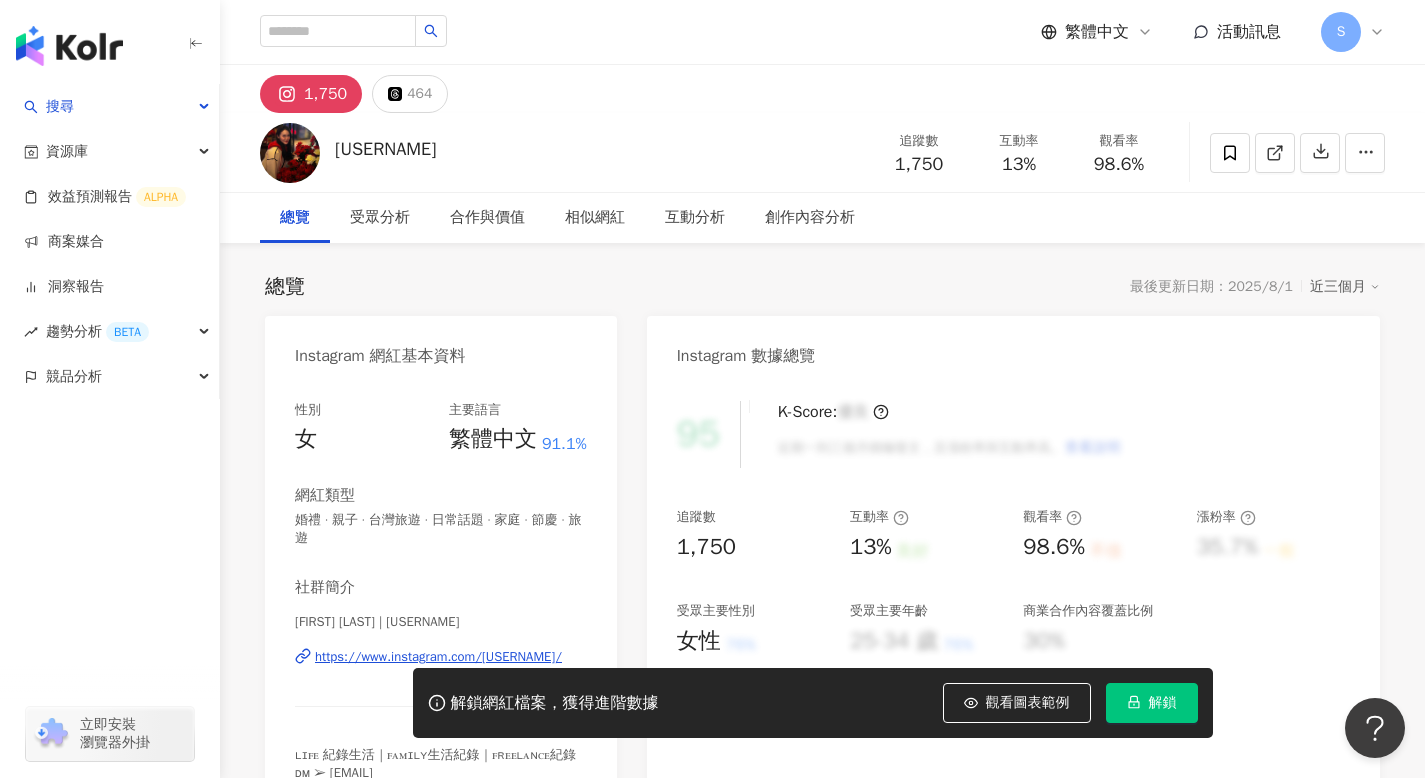 click on "解鎖" at bounding box center (1152, 703) 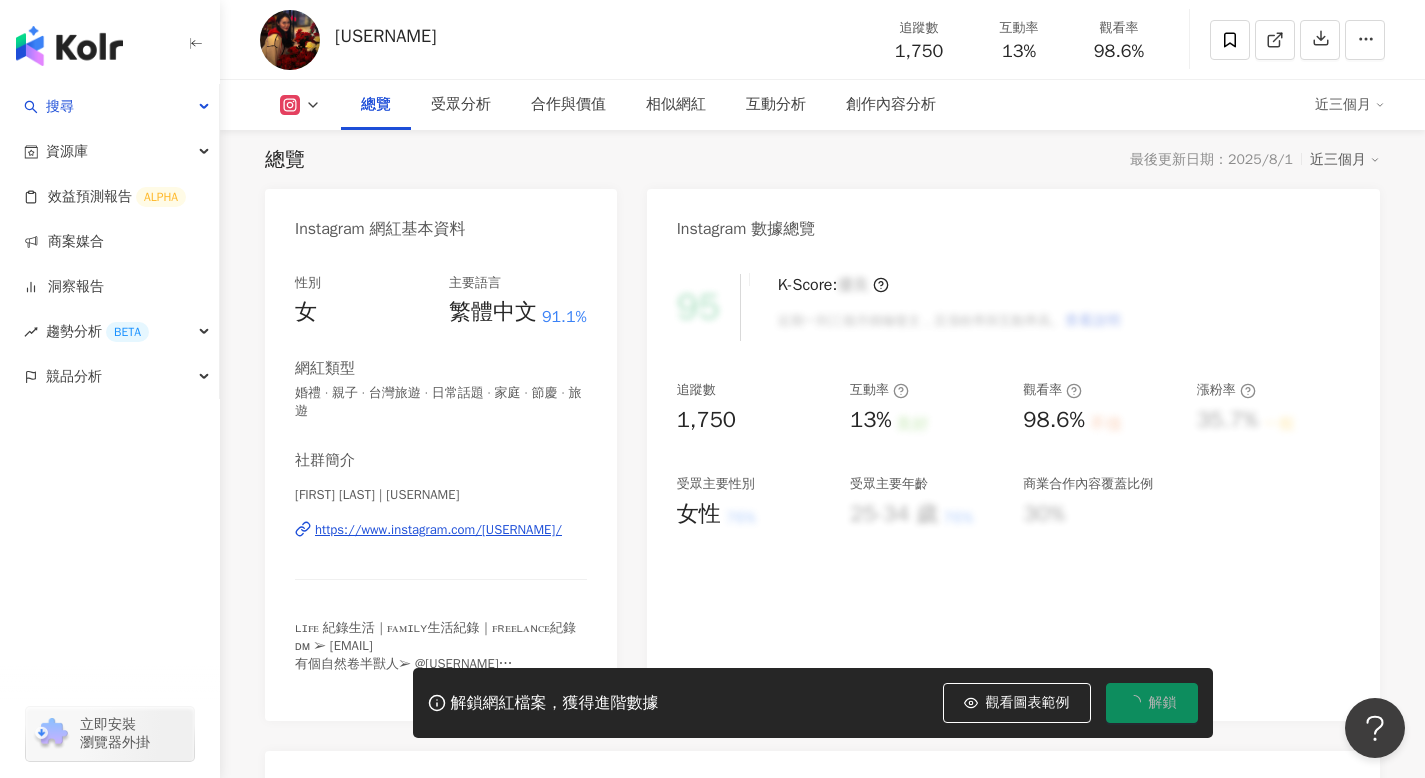 scroll, scrollTop: 143, scrollLeft: 0, axis: vertical 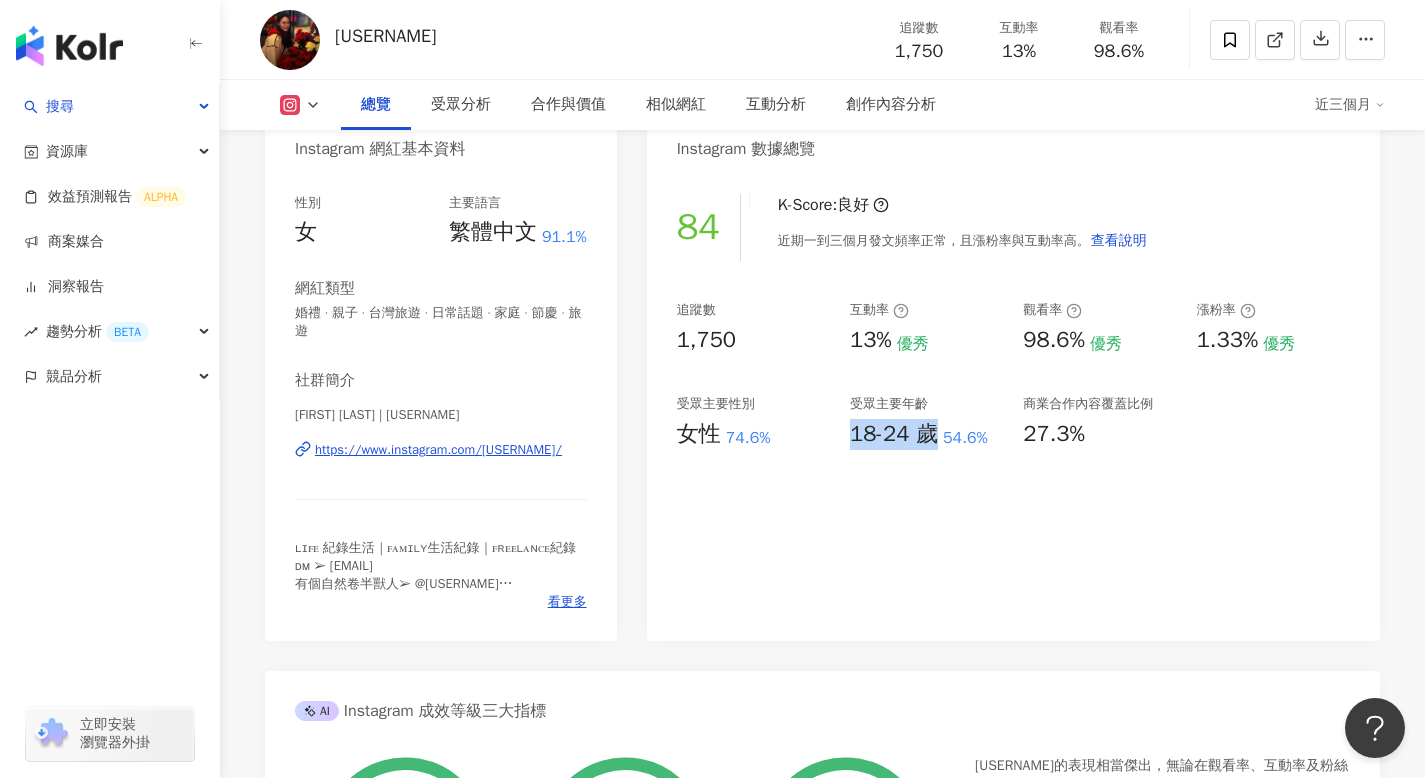 drag, startPoint x: 850, startPoint y: 435, endPoint x: 932, endPoint y: 438, distance: 82.05486 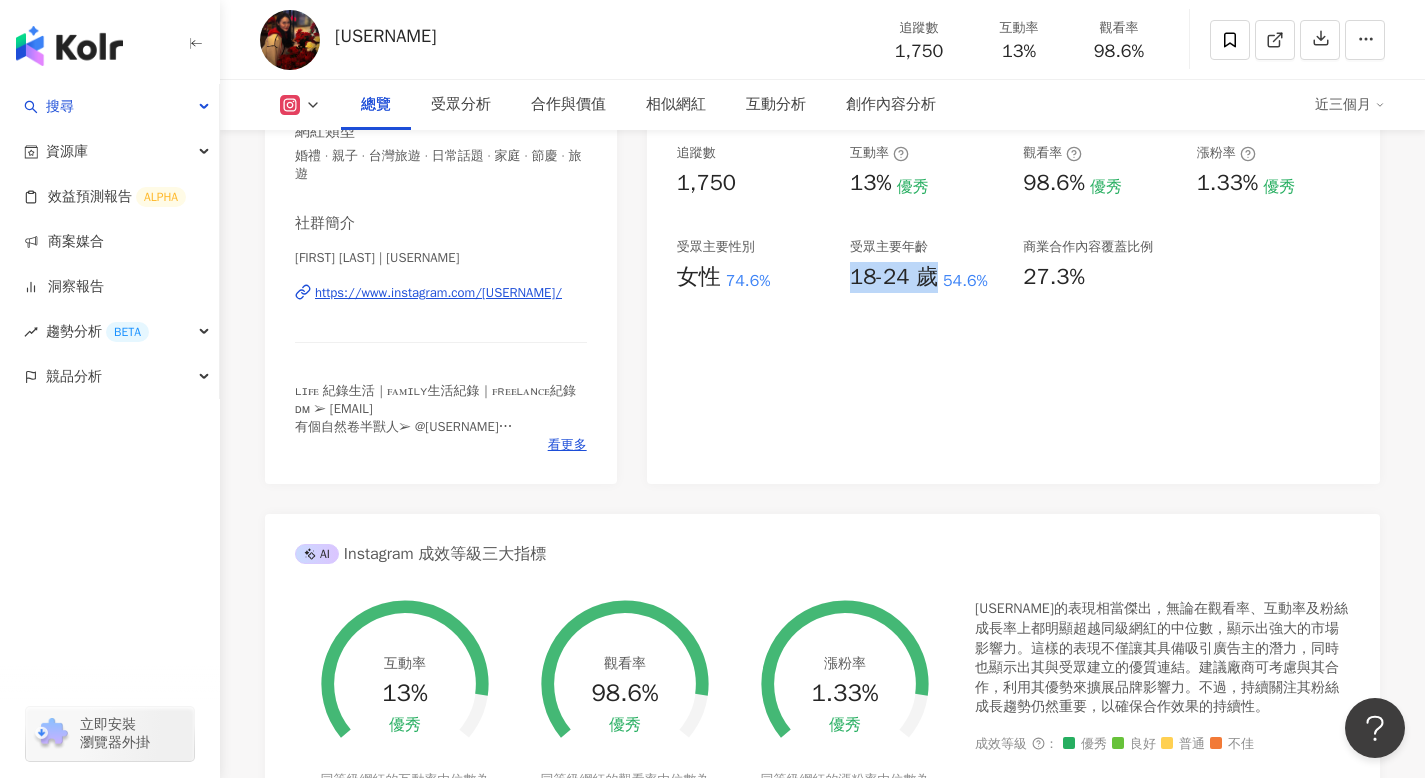 scroll, scrollTop: 350, scrollLeft: 0, axis: vertical 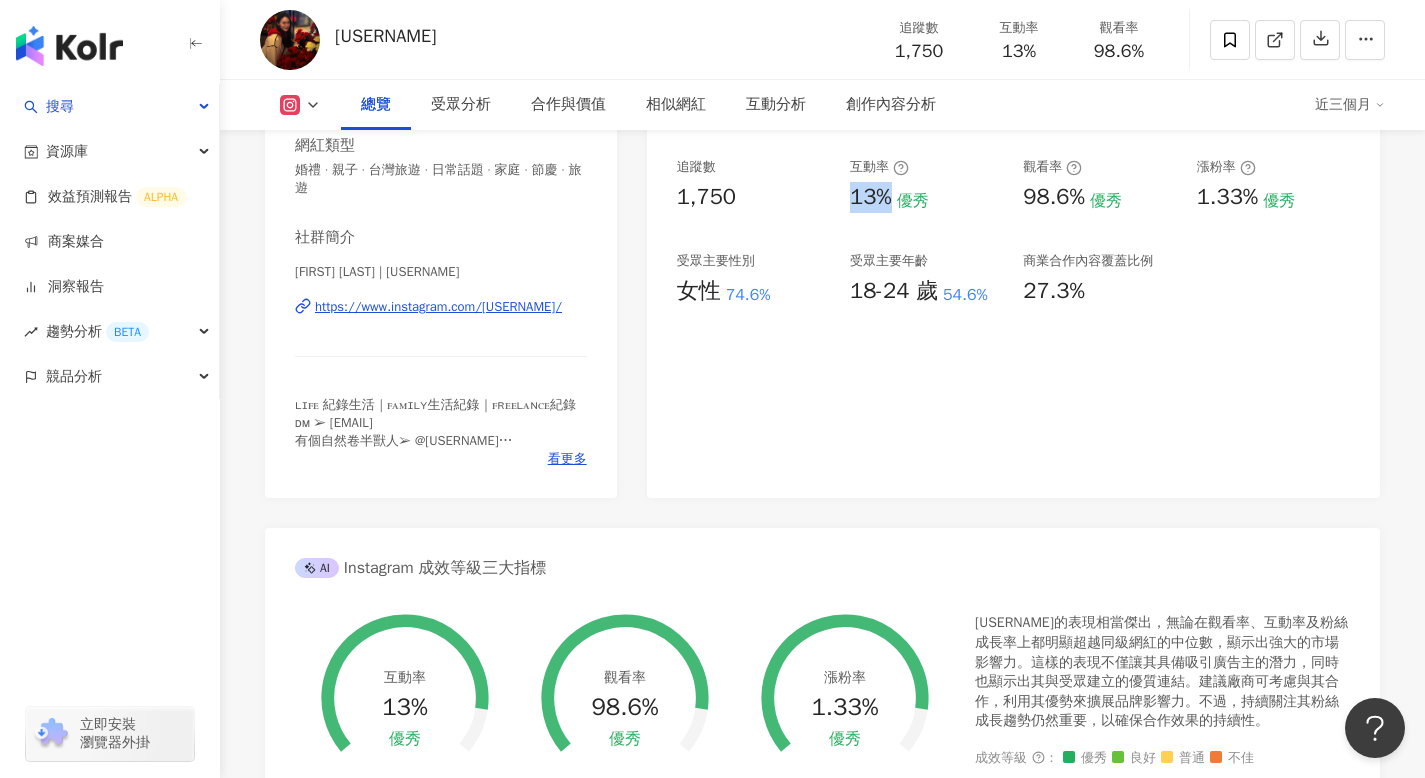 drag, startPoint x: 853, startPoint y: 197, endPoint x: 890, endPoint y: 201, distance: 37.215588 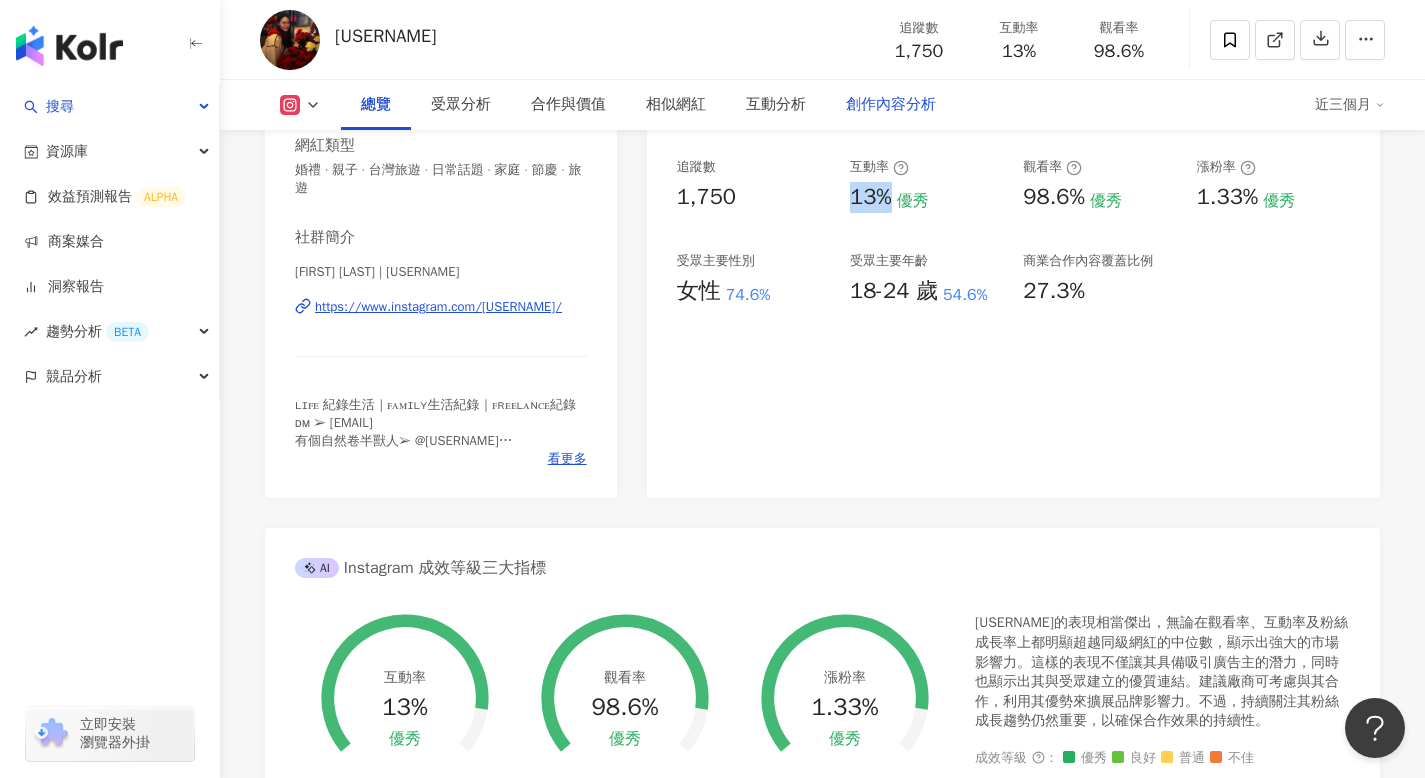 copy on "13%" 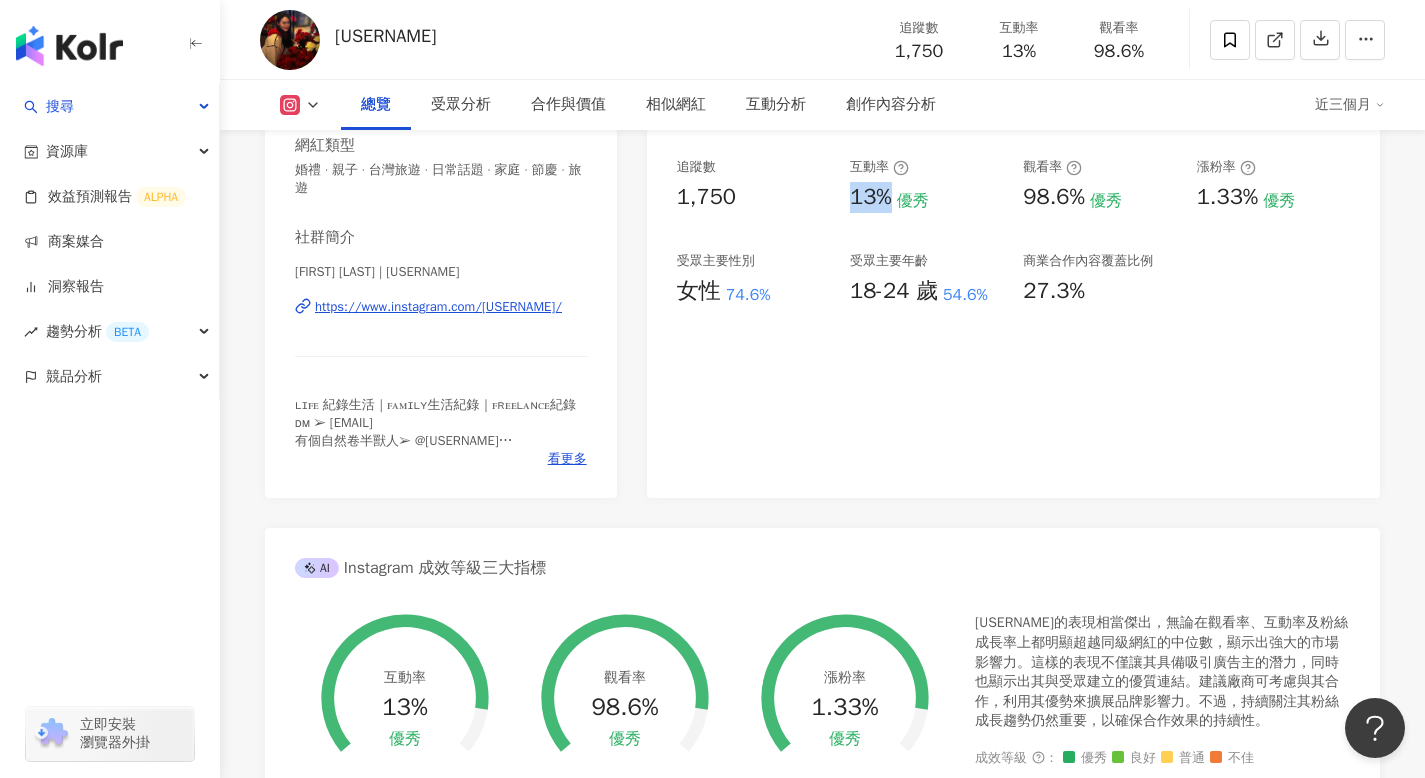 scroll, scrollTop: 0, scrollLeft: 0, axis: both 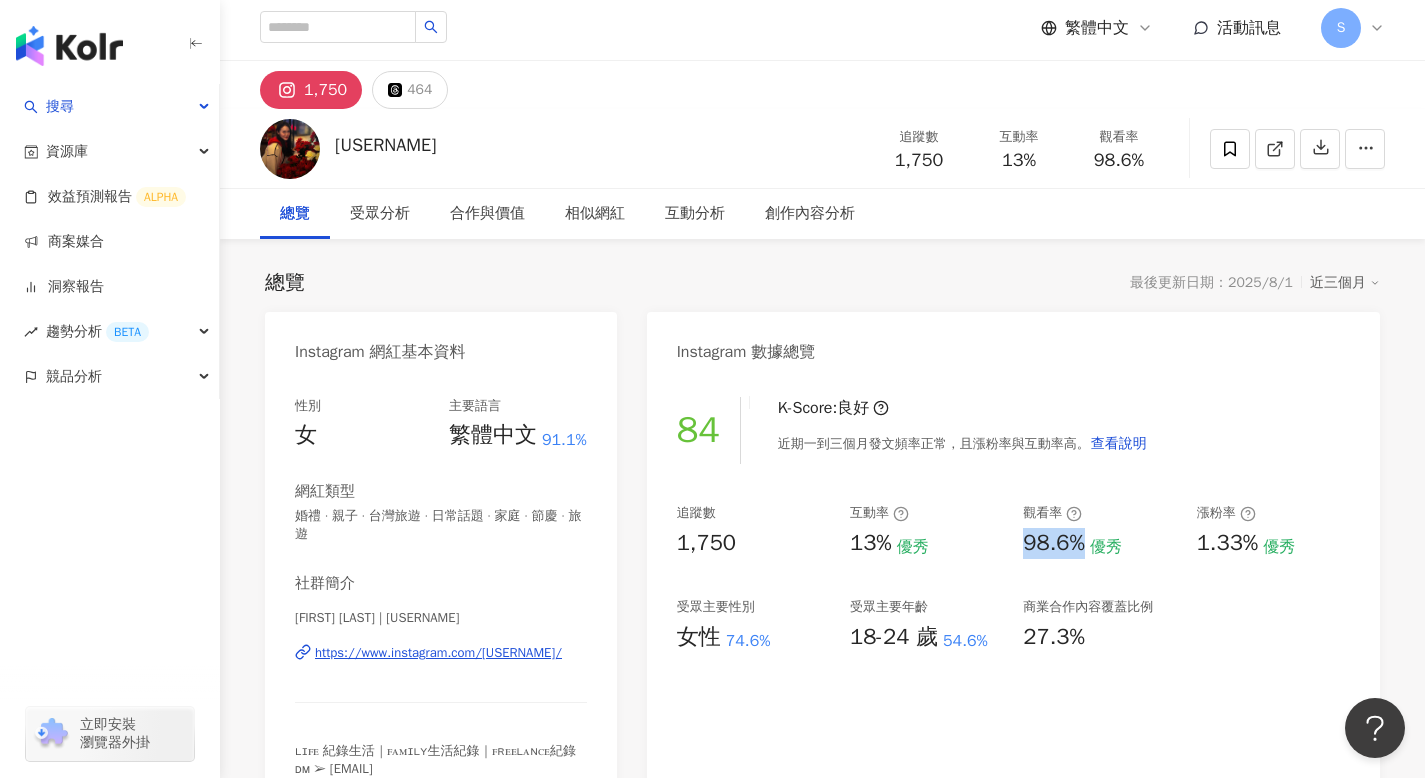 drag, startPoint x: 1020, startPoint y: 538, endPoint x: 1083, endPoint y: 538, distance: 63 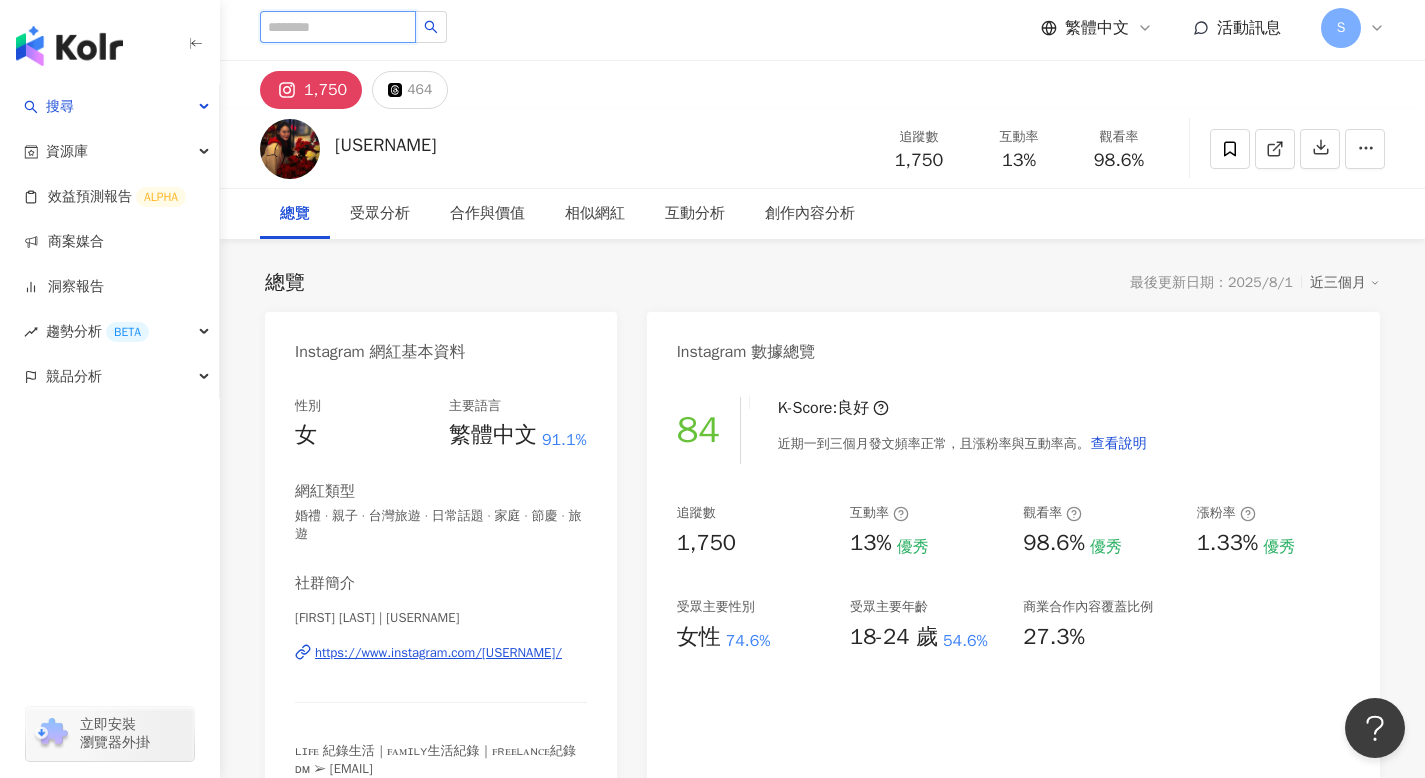 click at bounding box center [338, 27] 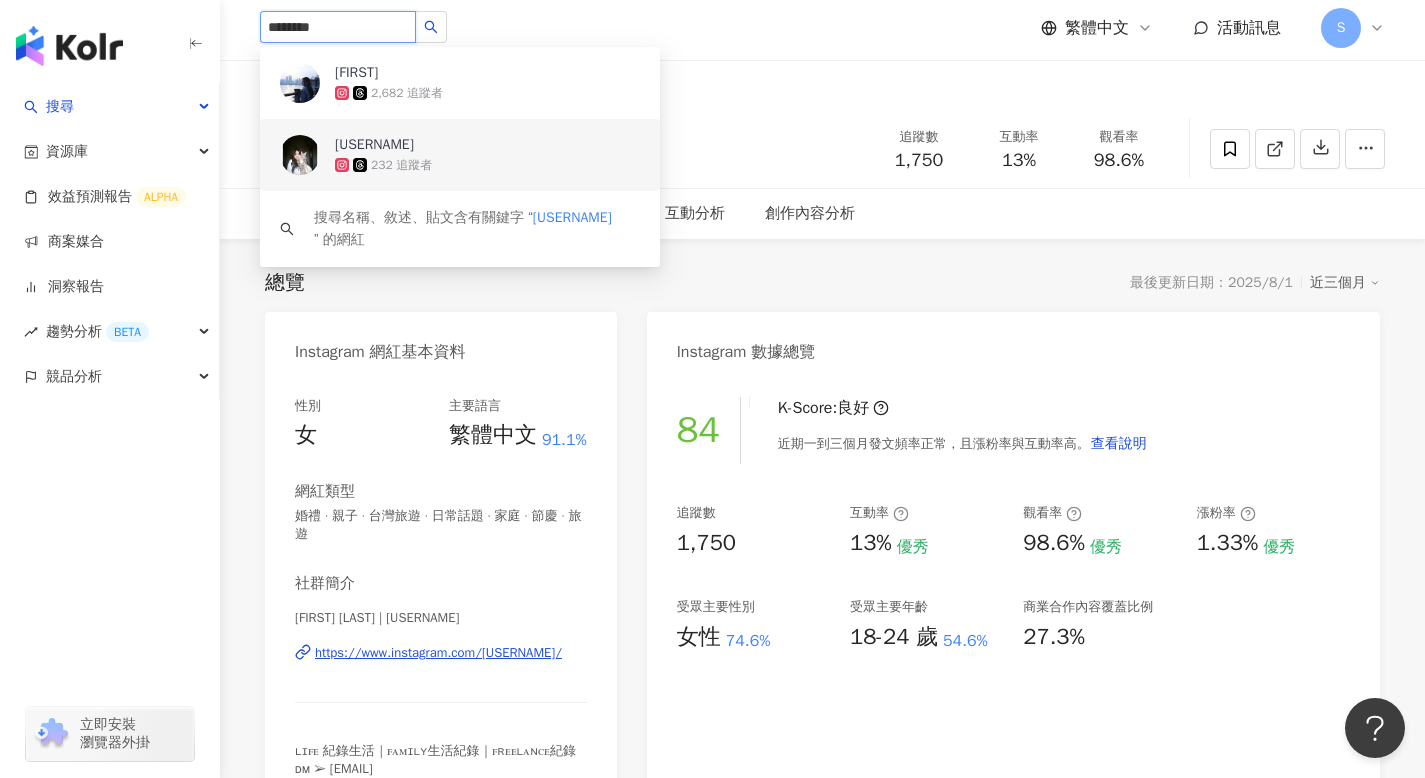 click on "232   追蹤者" at bounding box center (487, 165) 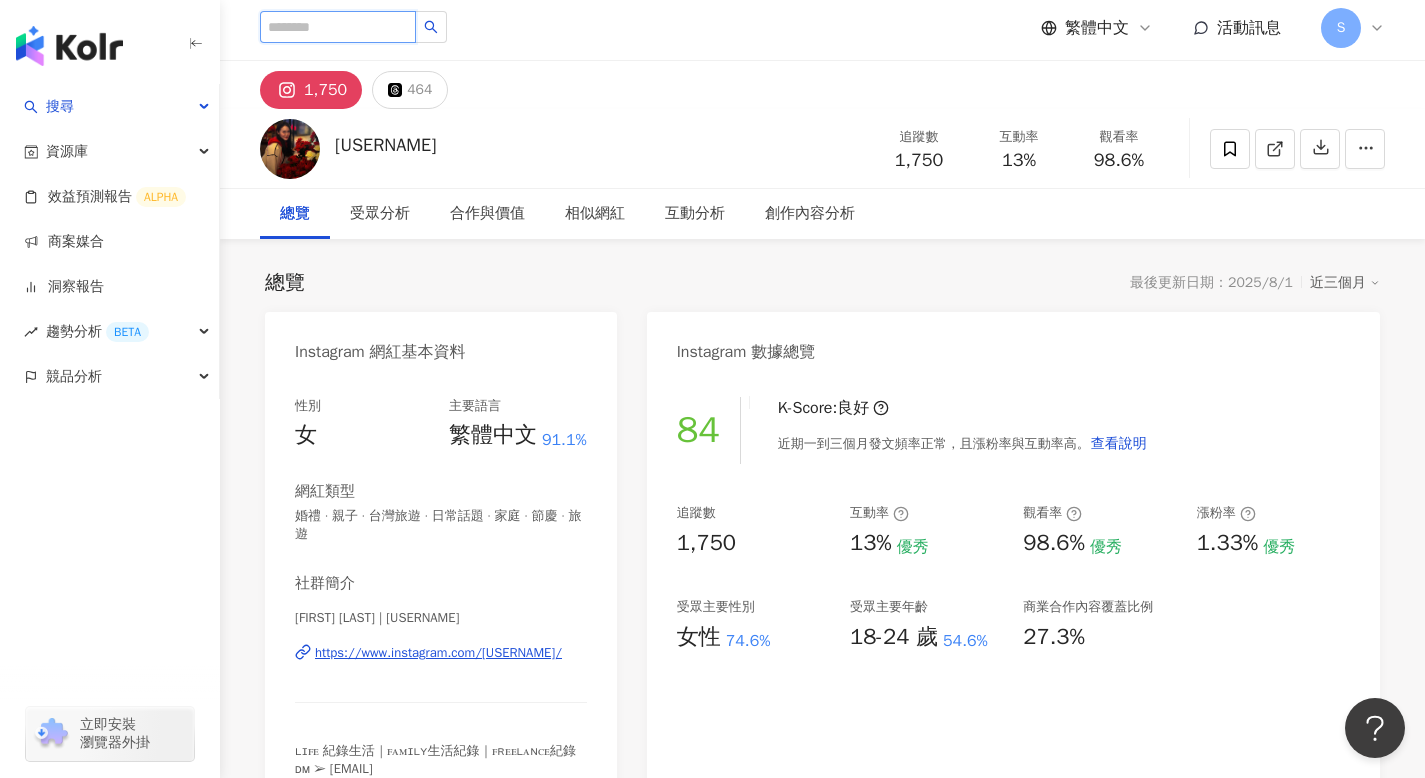 paste on "**********" 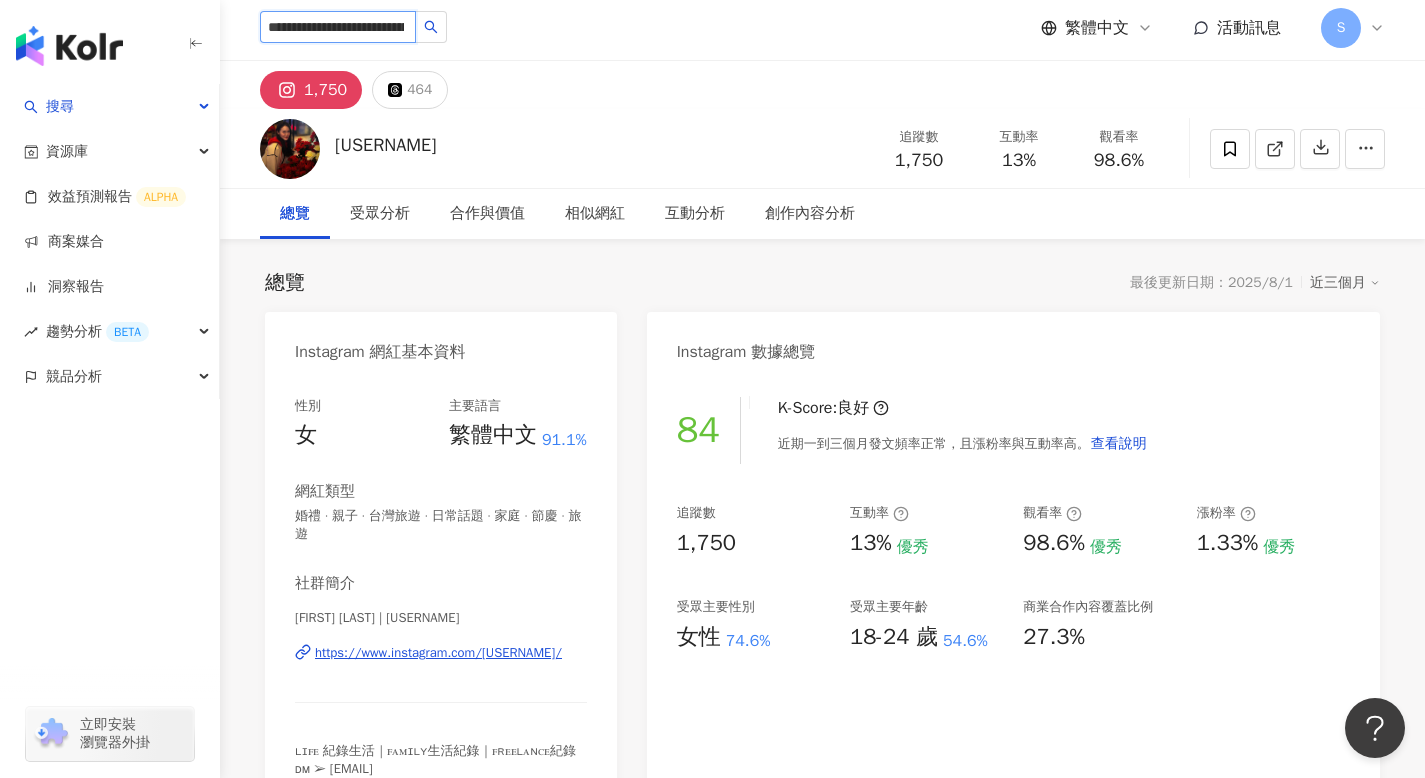 scroll, scrollTop: 0, scrollLeft: 61, axis: horizontal 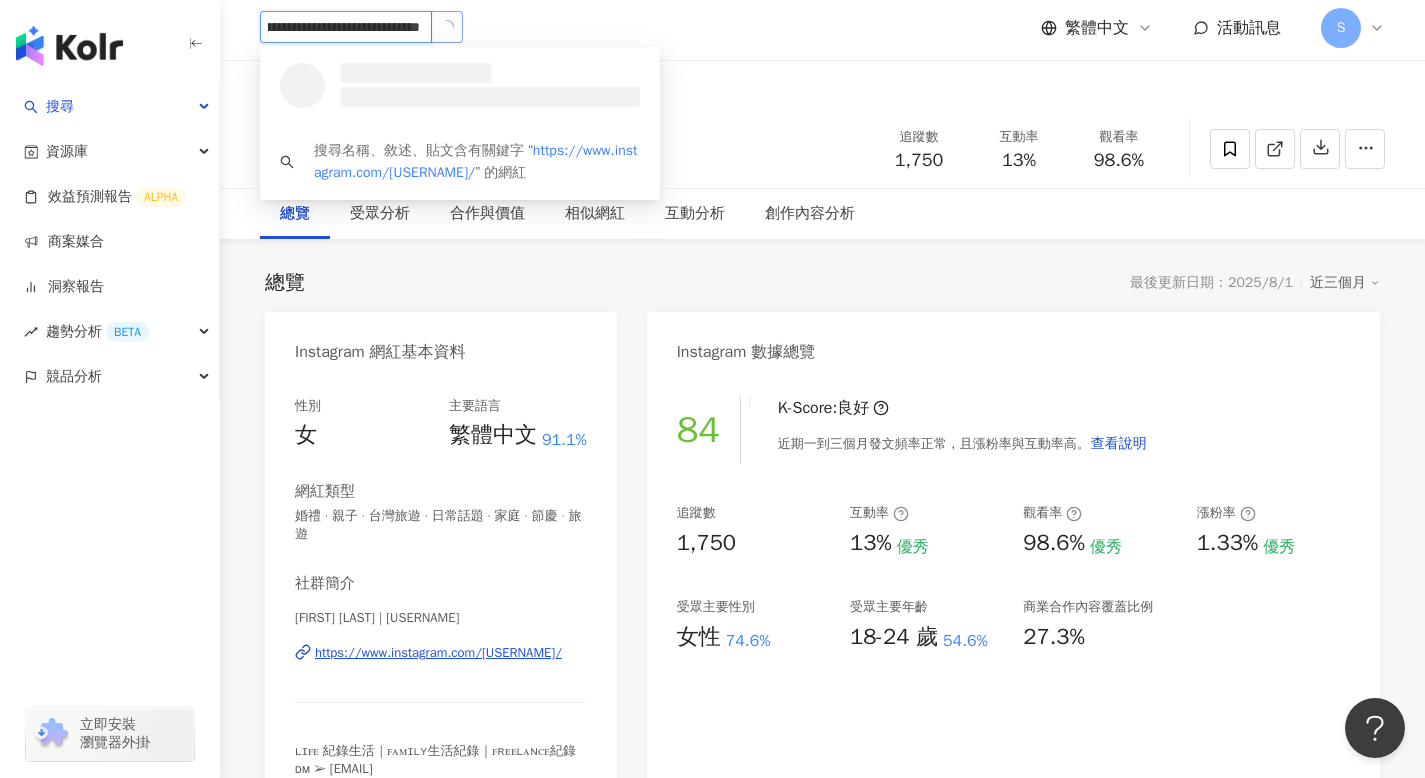 click 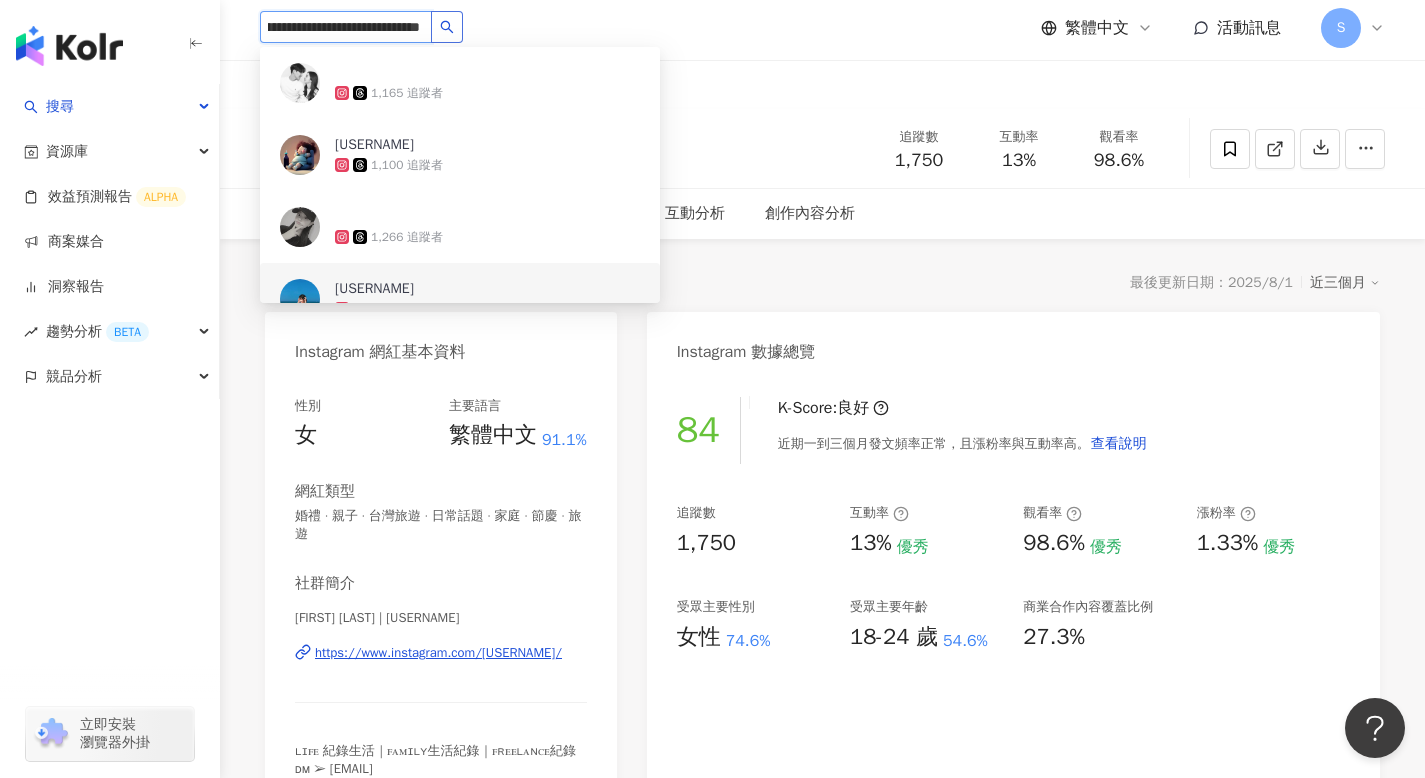 click on "[FIRST NAME] [LAST NAME]É" at bounding box center (374, 289) 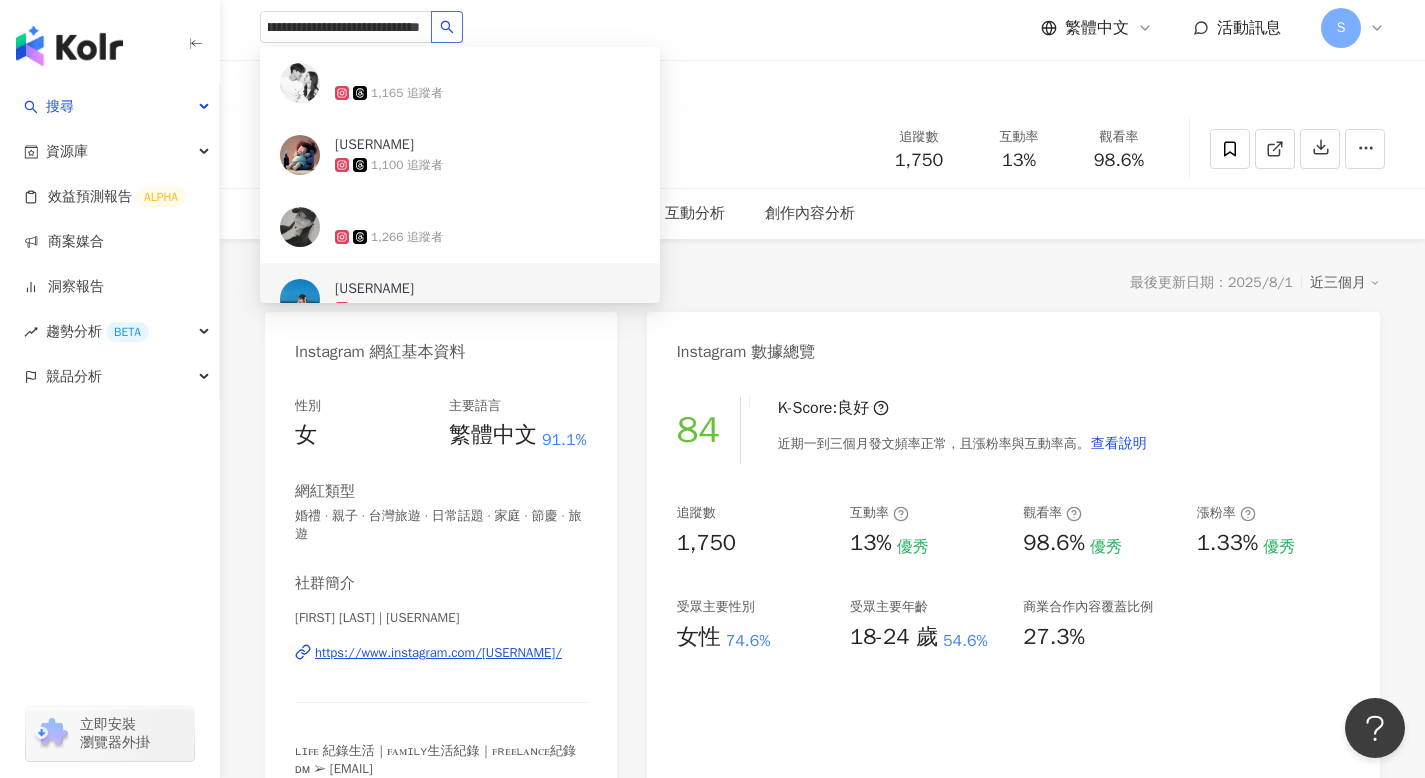 type 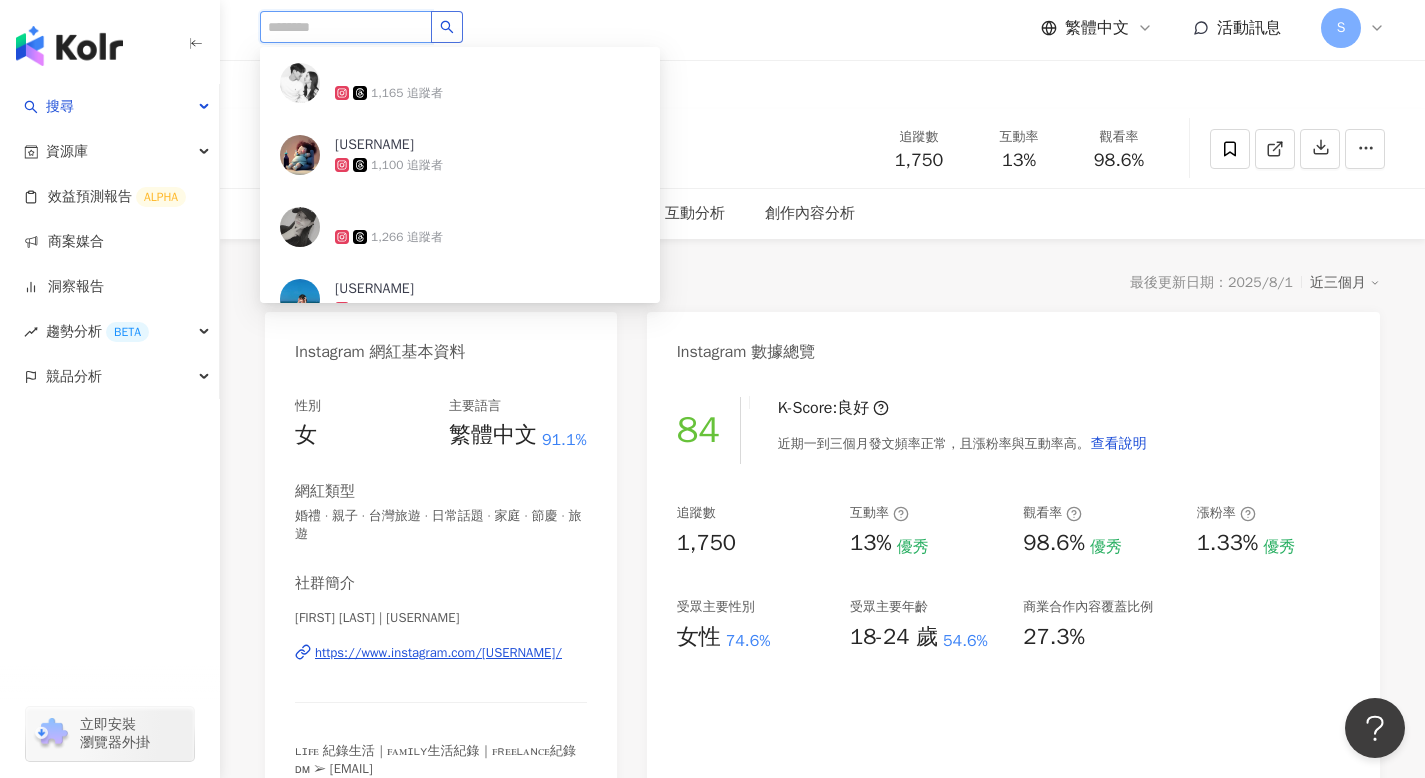 scroll, scrollTop: 0, scrollLeft: 0, axis: both 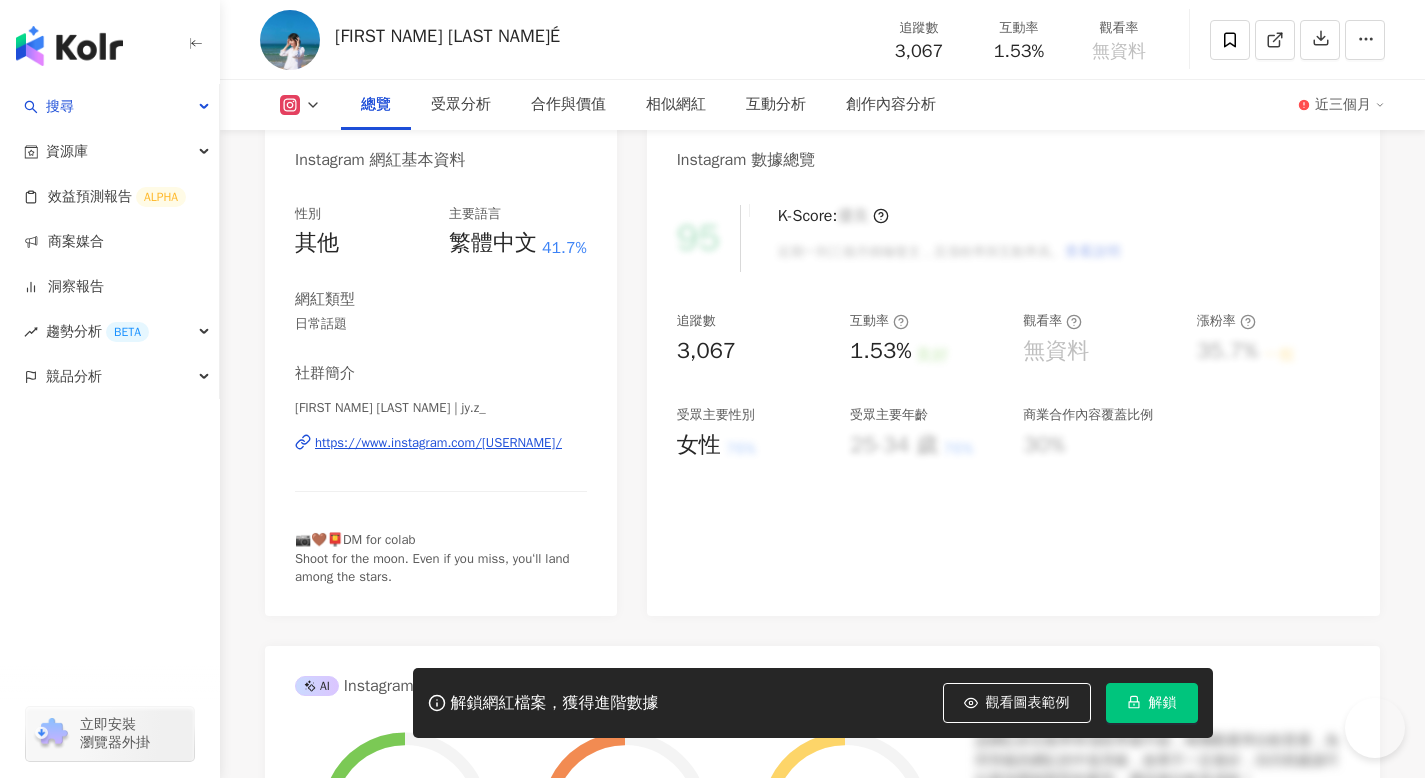 click 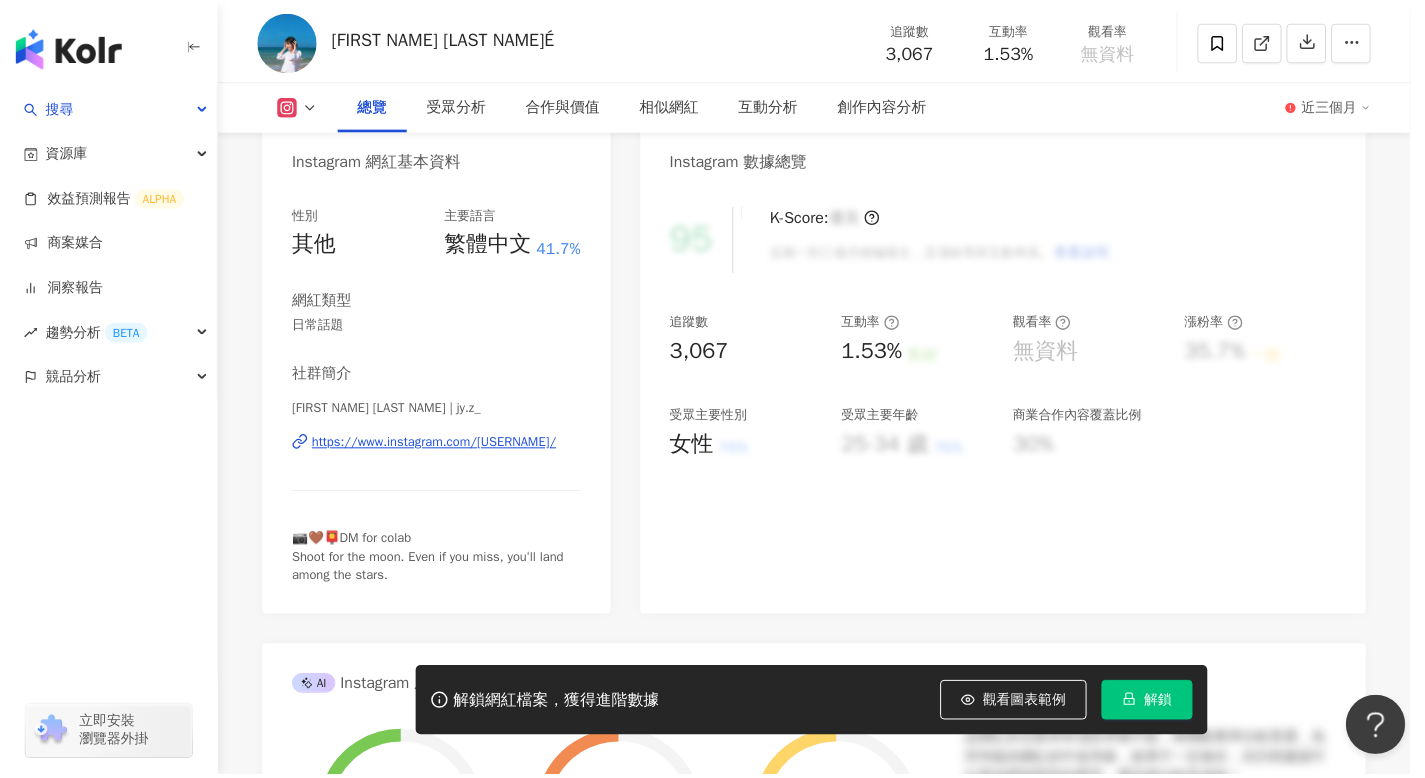 scroll, scrollTop: 0, scrollLeft: 0, axis: both 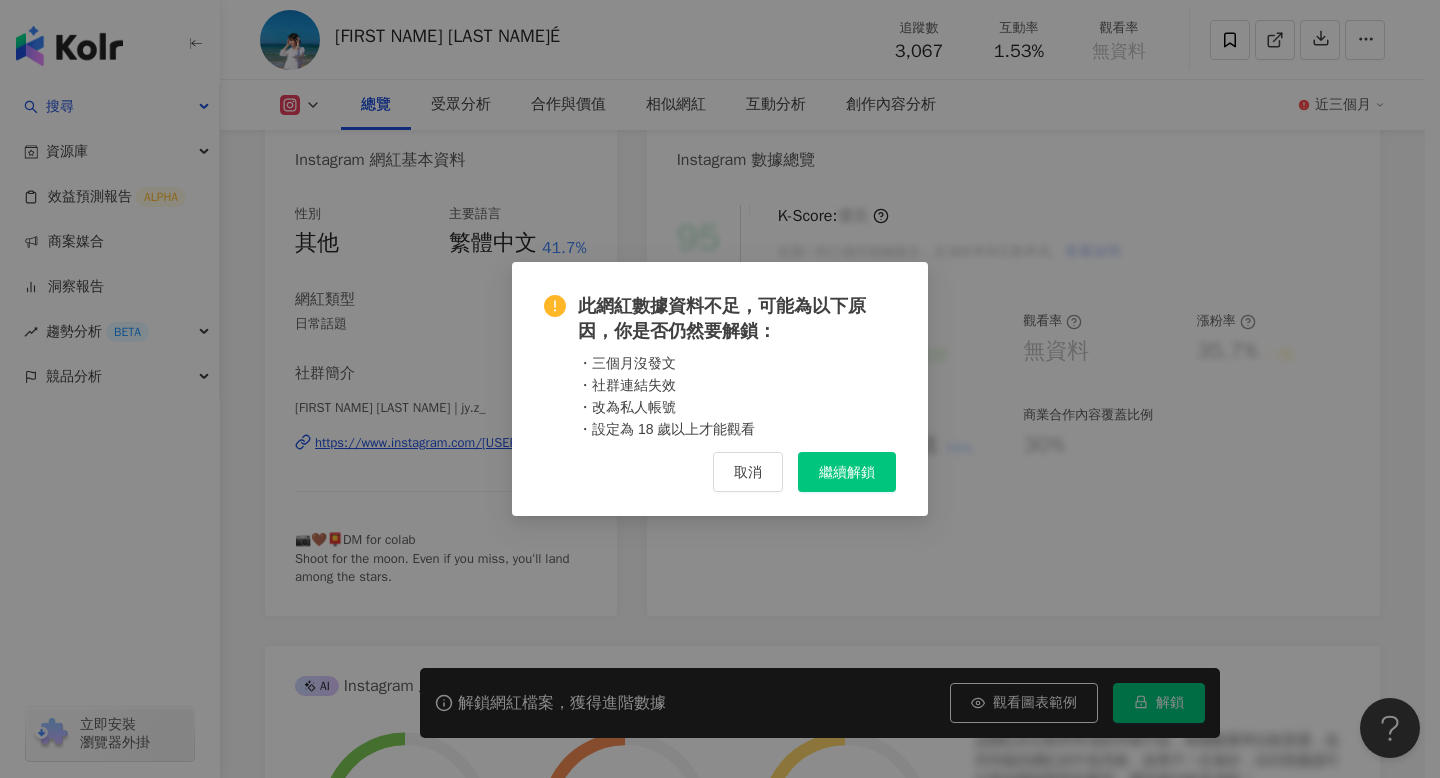click on "繼續解鎖" at bounding box center [847, 472] 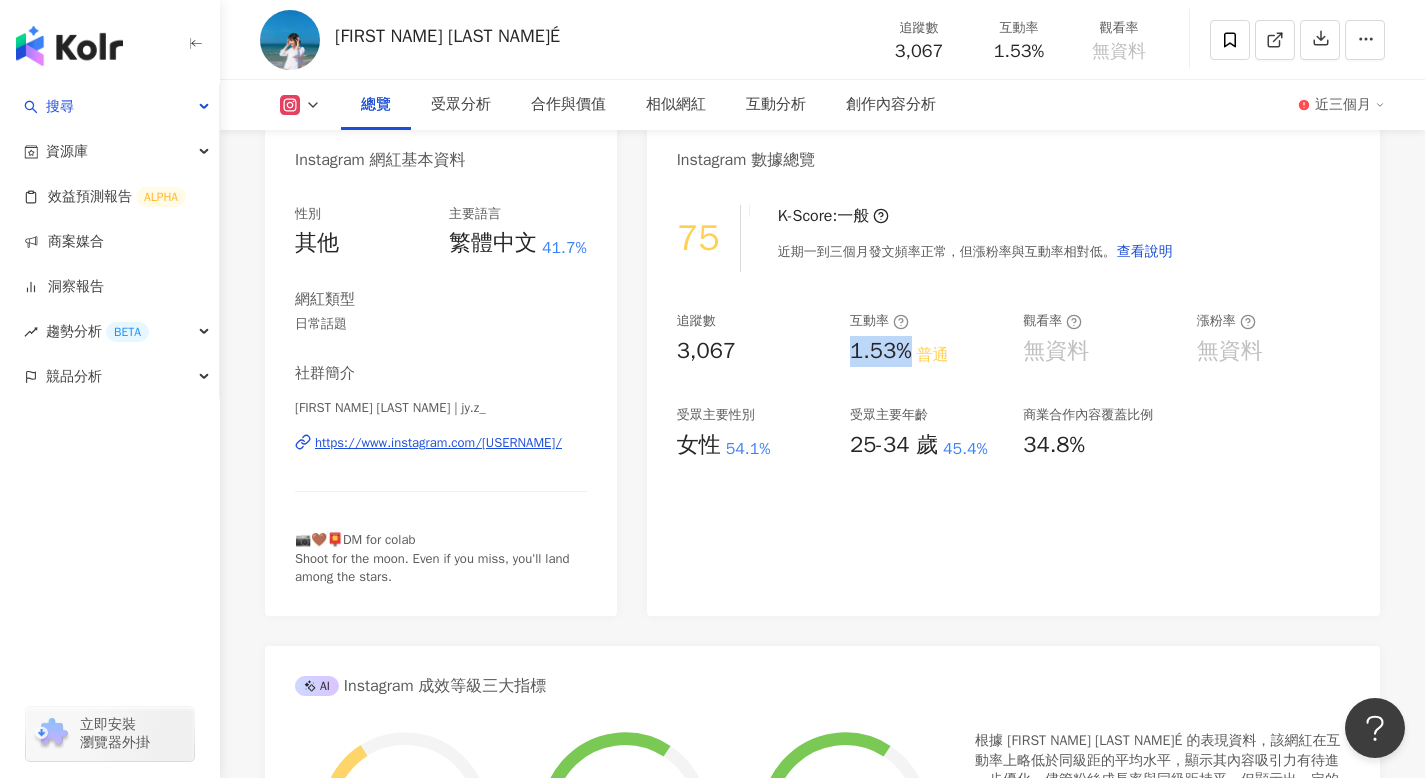 drag, startPoint x: 849, startPoint y: 353, endPoint x: 914, endPoint y: 355, distance: 65.03076 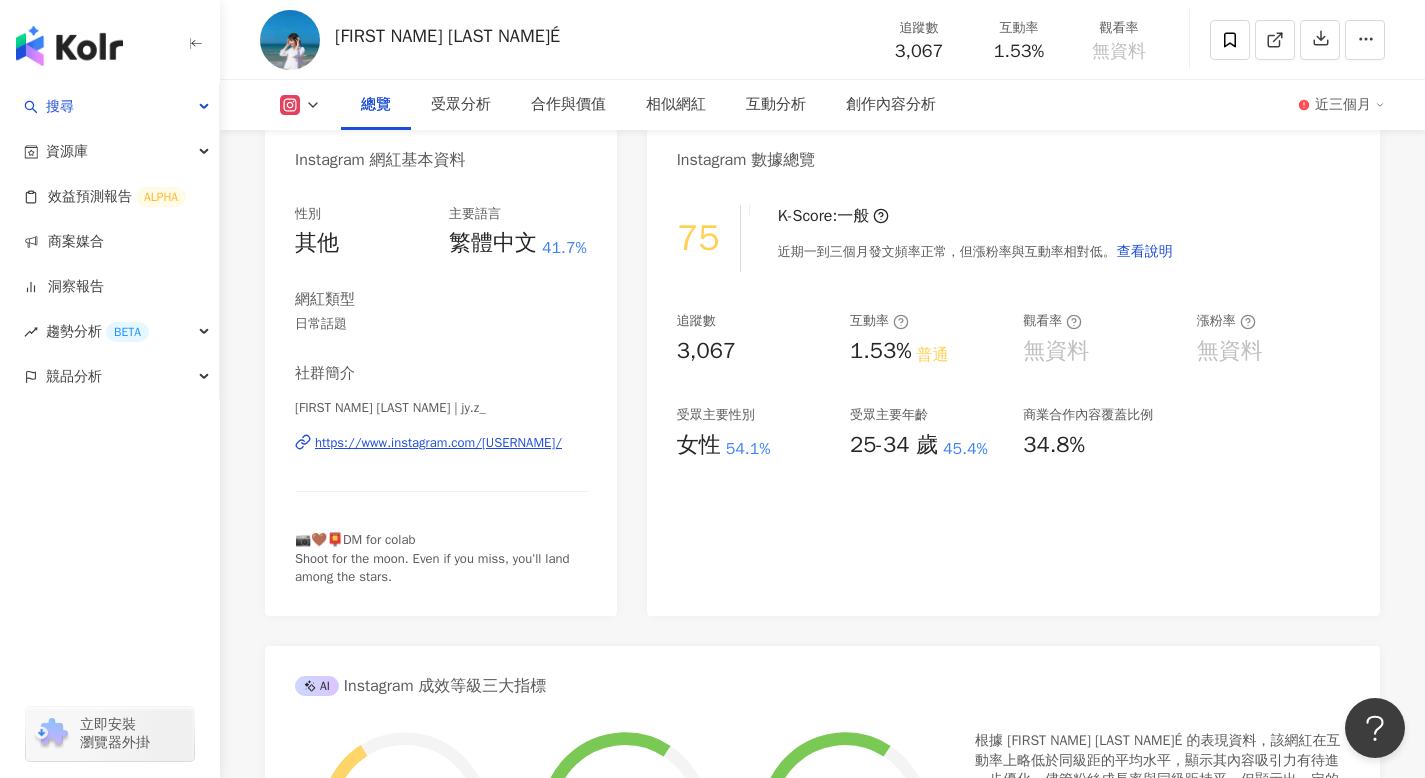 click on "3,067" at bounding box center (753, 351) 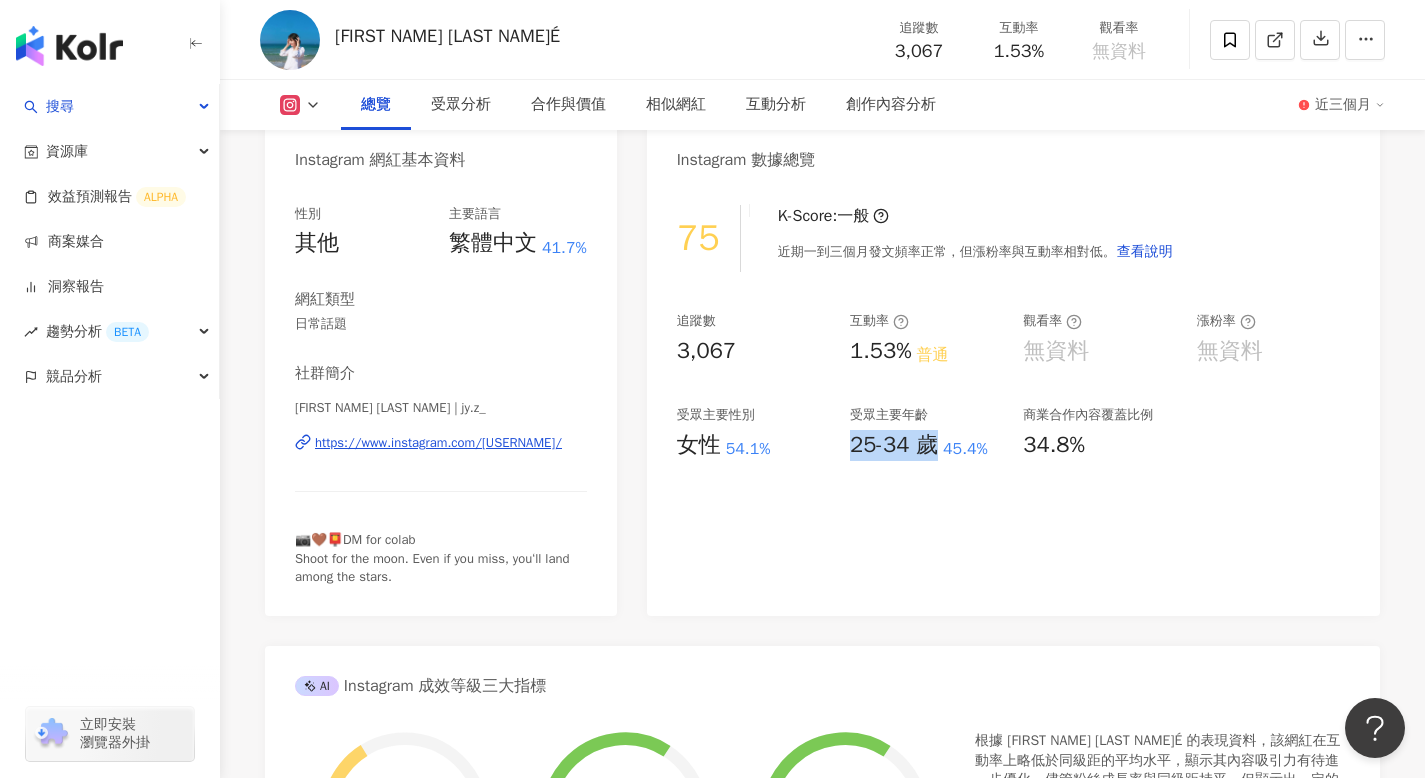 drag, startPoint x: 847, startPoint y: 444, endPoint x: 935, endPoint y: 441, distance: 88.051125 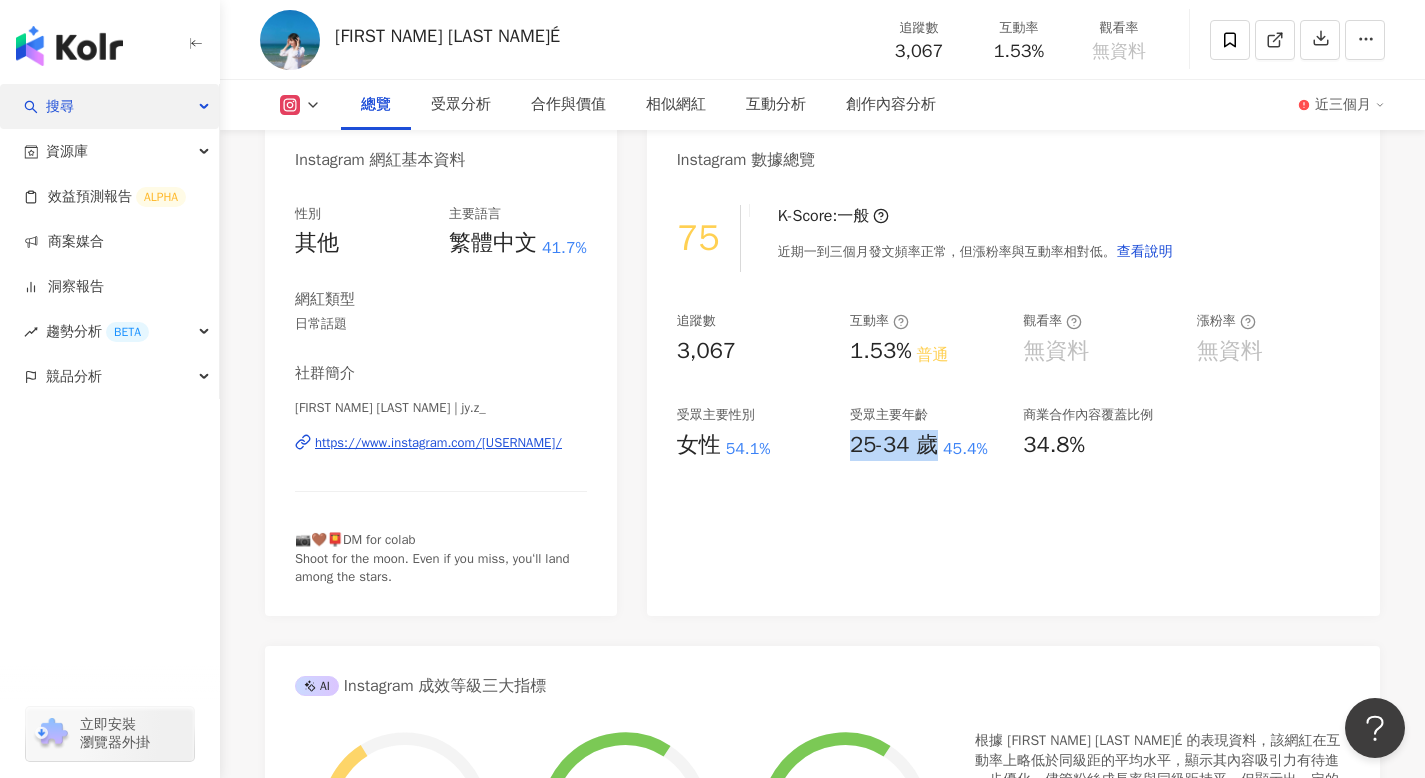 click on "搜尋" at bounding box center (109, 106) 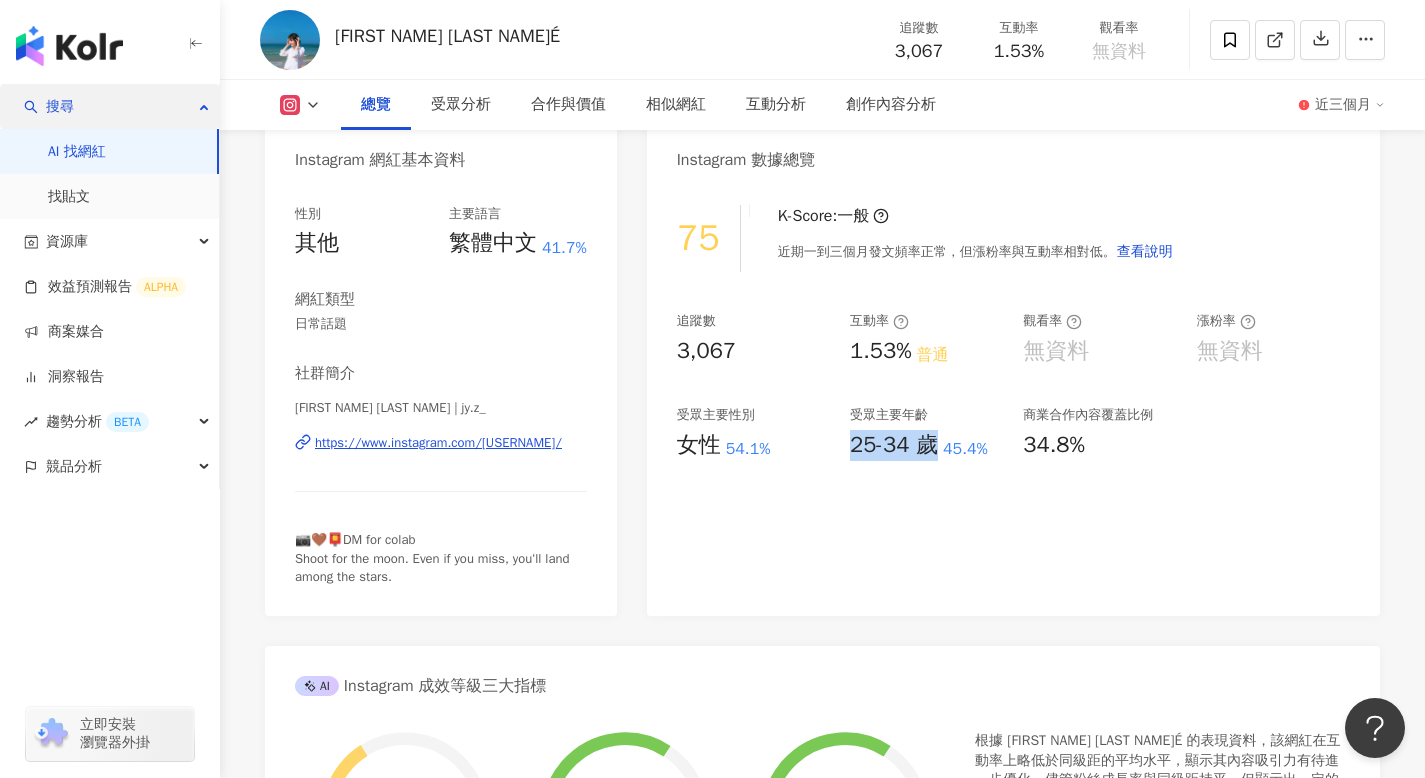 click on "搜尋" at bounding box center (109, 106) 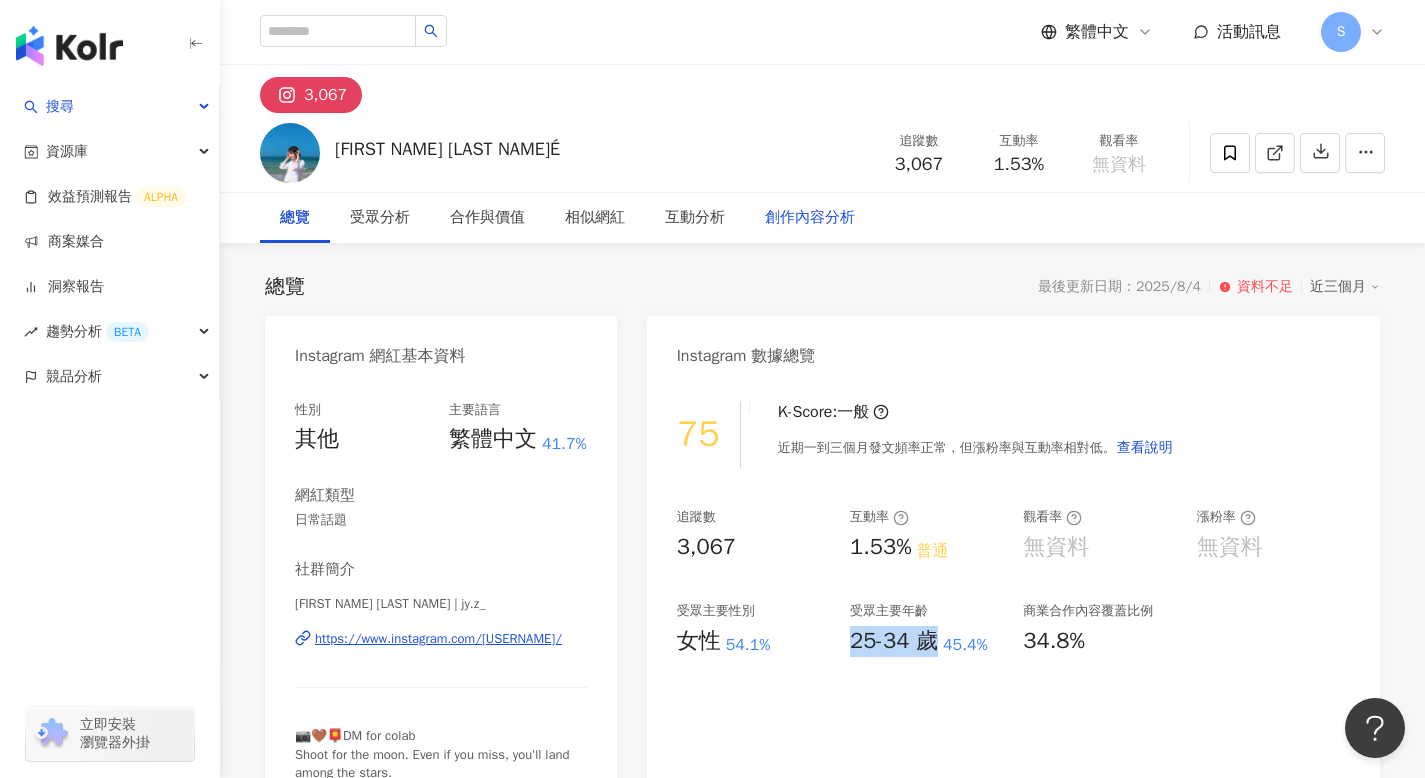 scroll, scrollTop: 0, scrollLeft: 0, axis: both 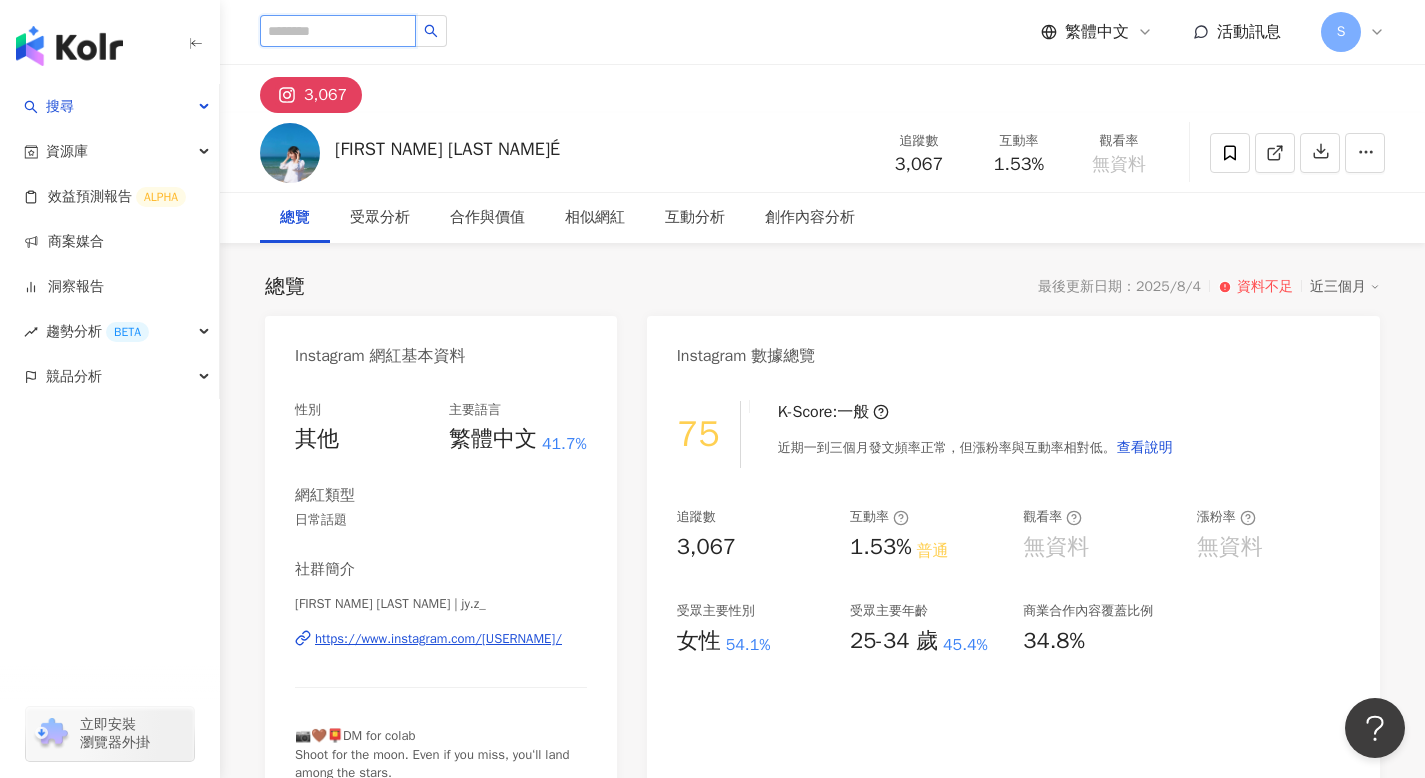 click at bounding box center [338, 31] 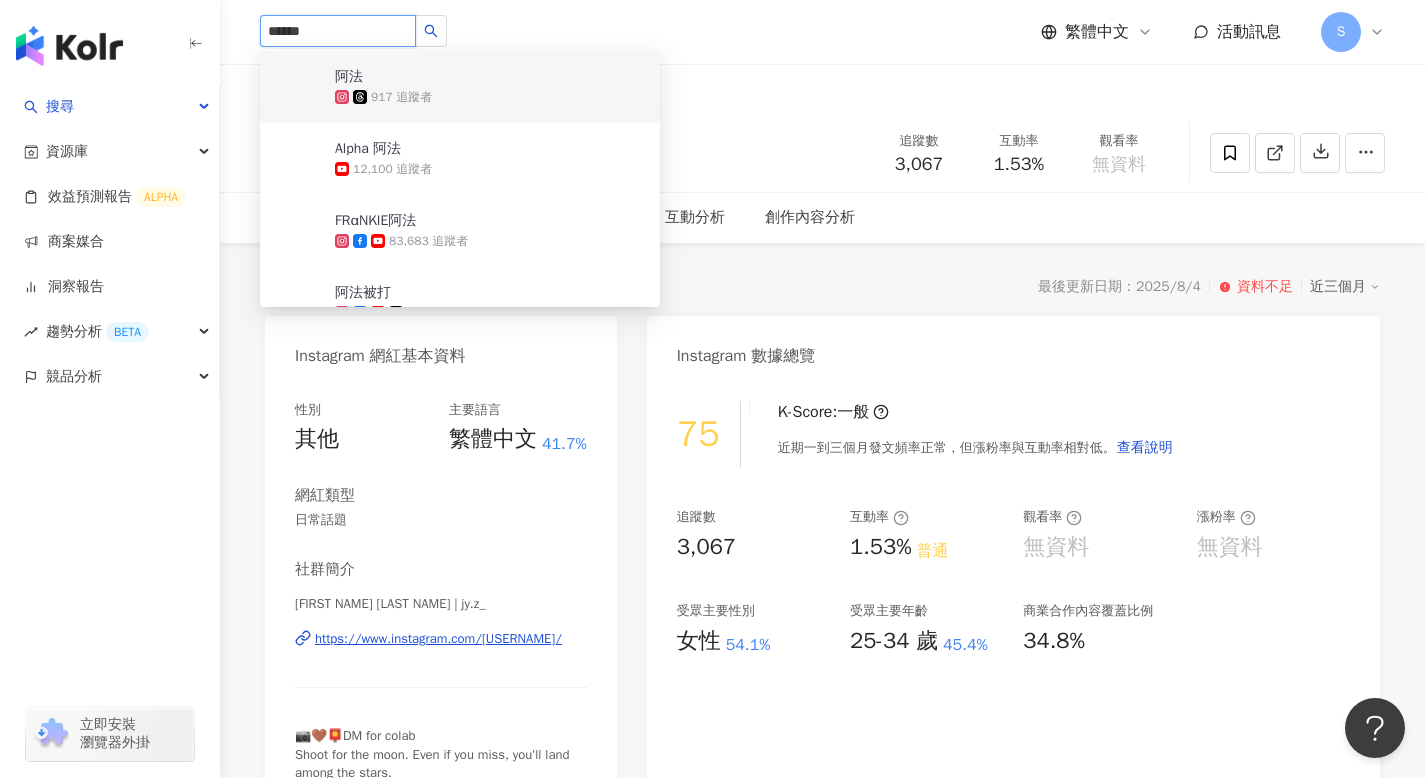 type on "******" 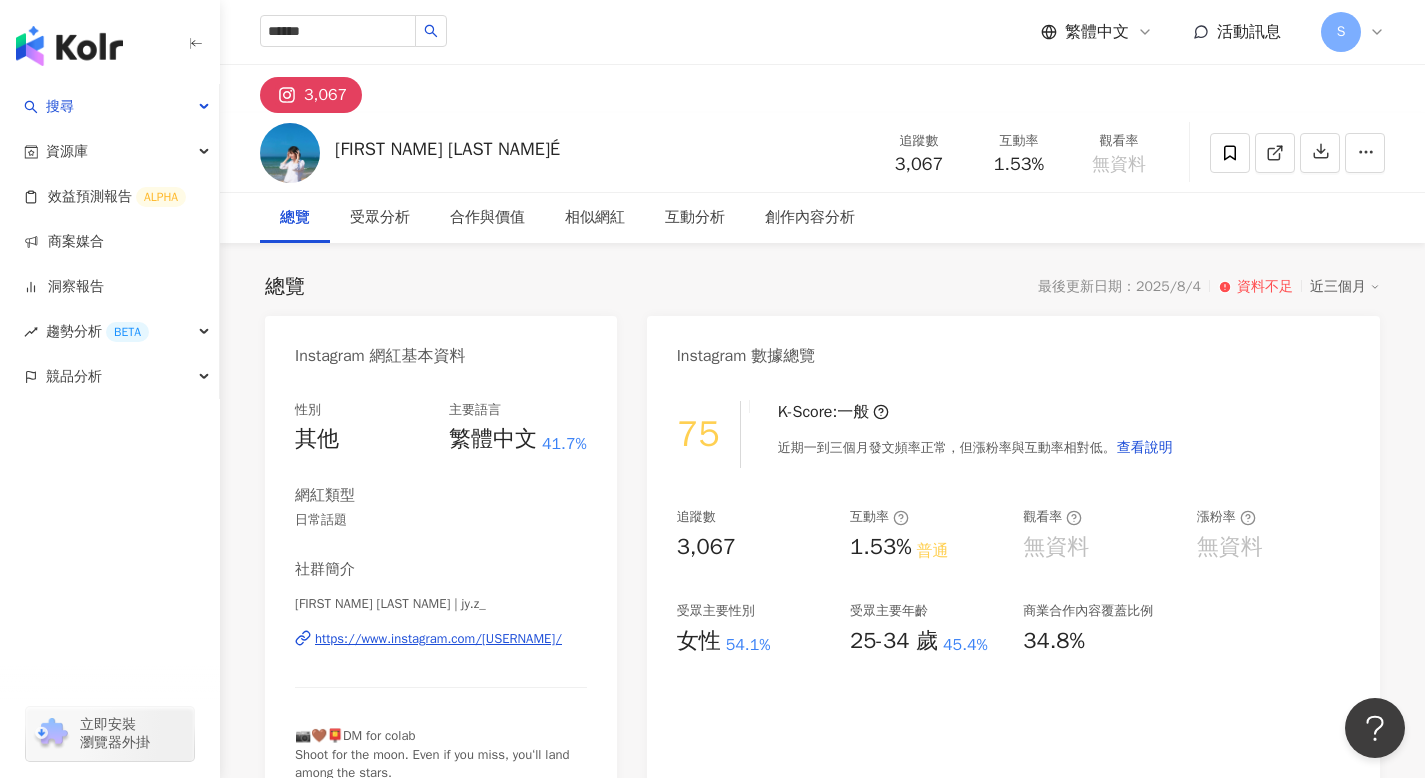 click on "3,067" at bounding box center [822, 89] 